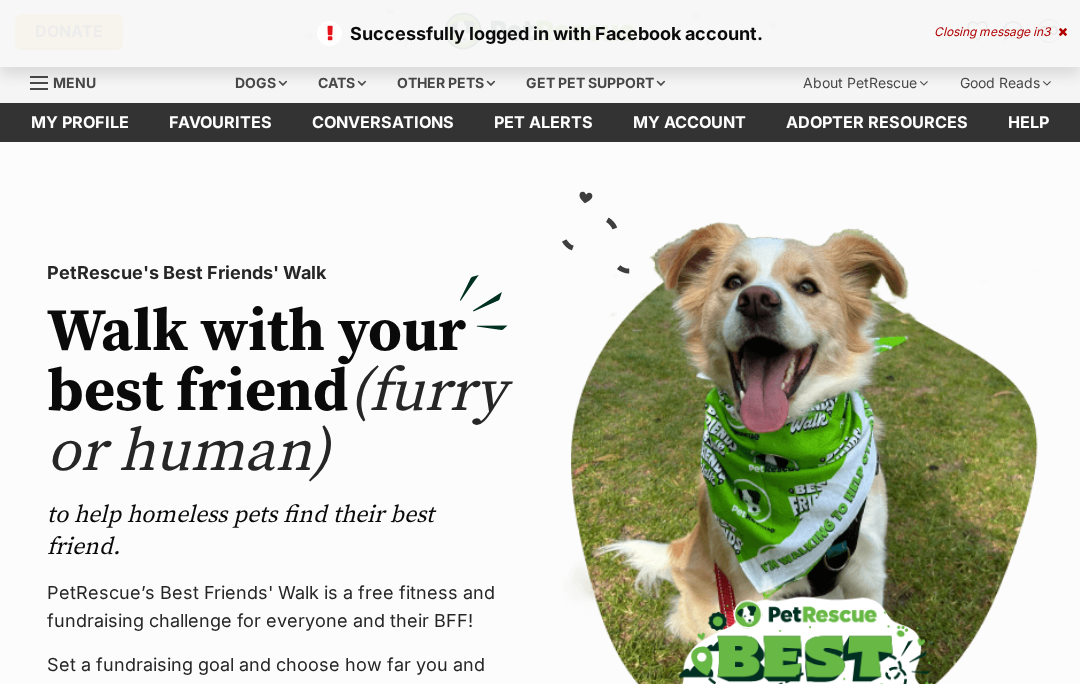 scroll, scrollTop: 0, scrollLeft: 0, axis: both 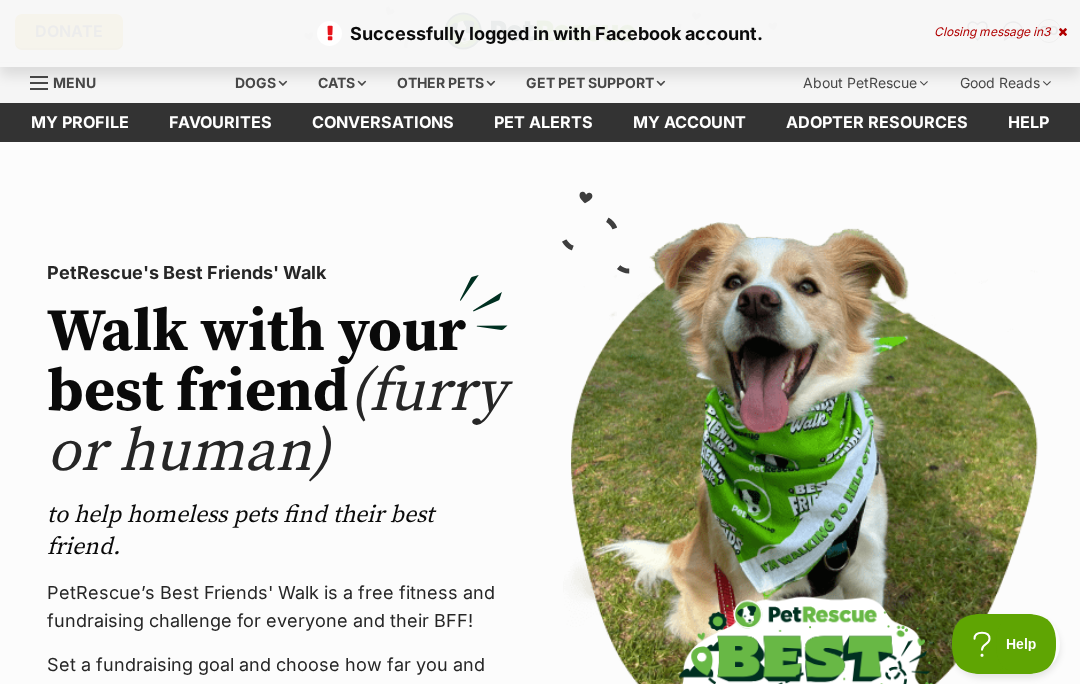 click on "Favourites" at bounding box center [220, 122] 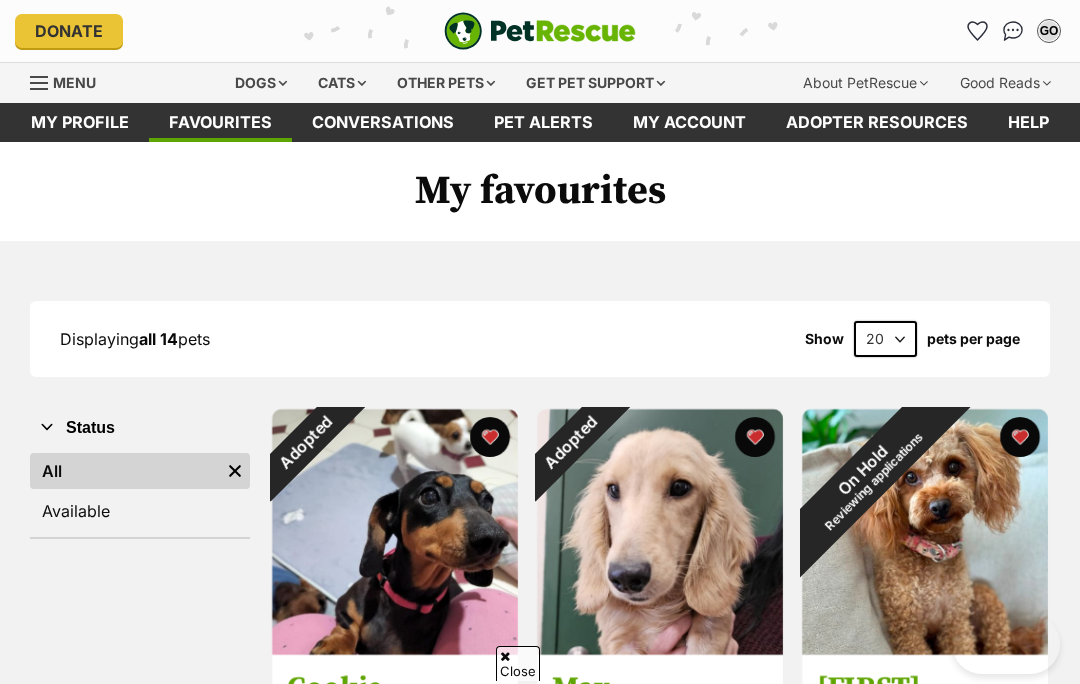 scroll, scrollTop: 198, scrollLeft: 0, axis: vertical 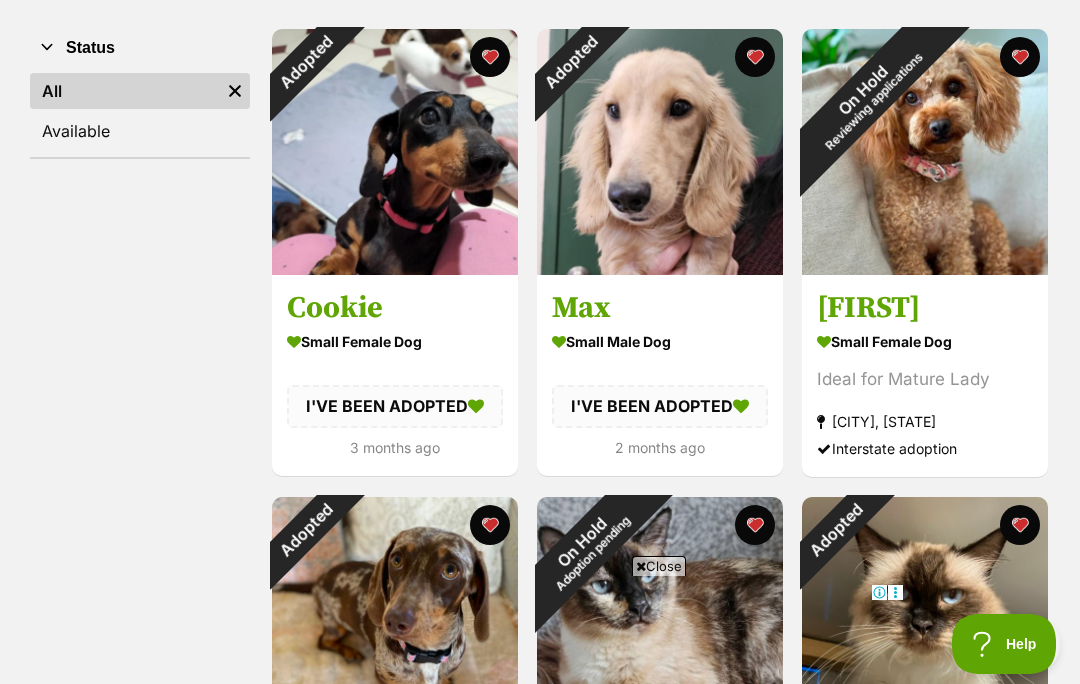 click on "On Hold Reviewing applications" at bounding box center [868, 95] 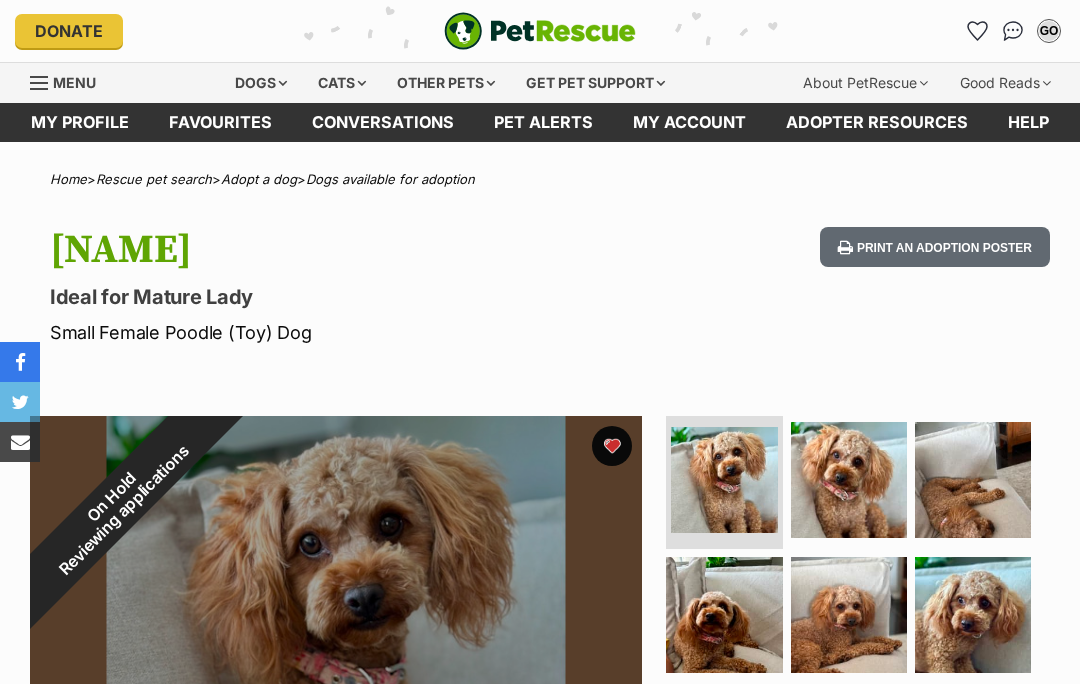 scroll, scrollTop: 0, scrollLeft: 0, axis: both 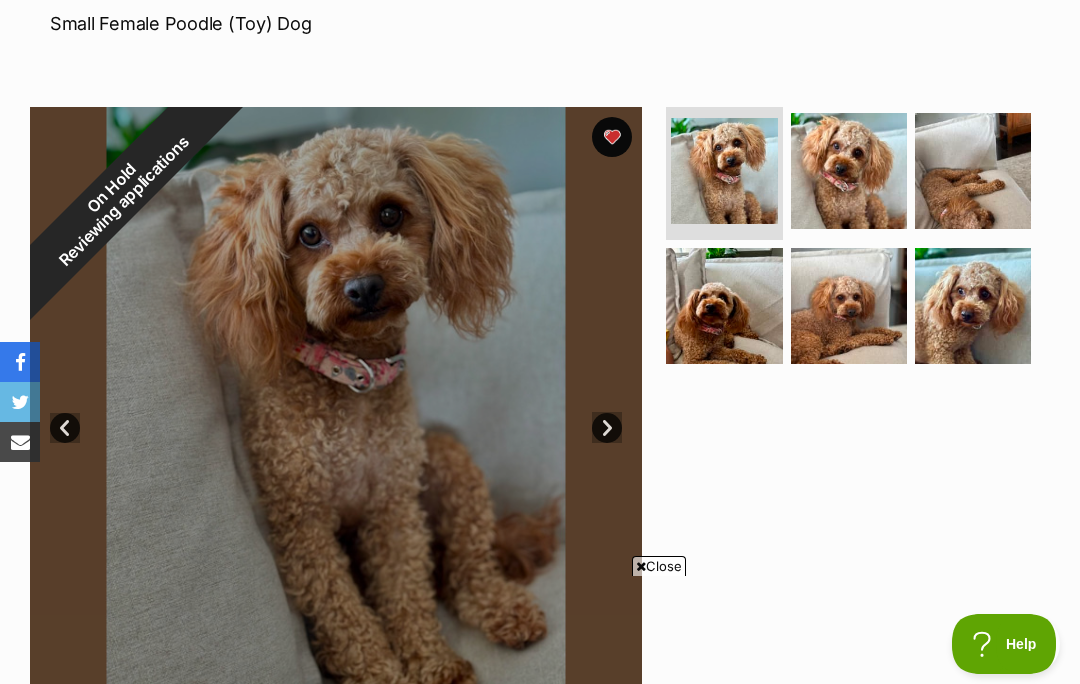 click on "Next" at bounding box center [607, 428] 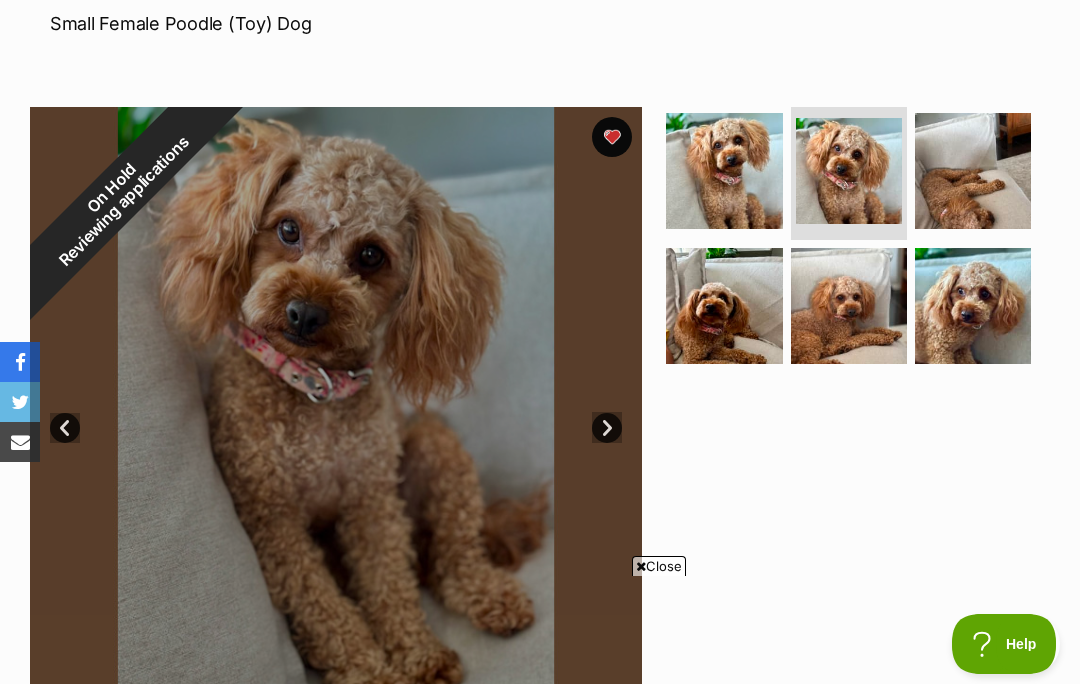 scroll, scrollTop: 0, scrollLeft: 0, axis: both 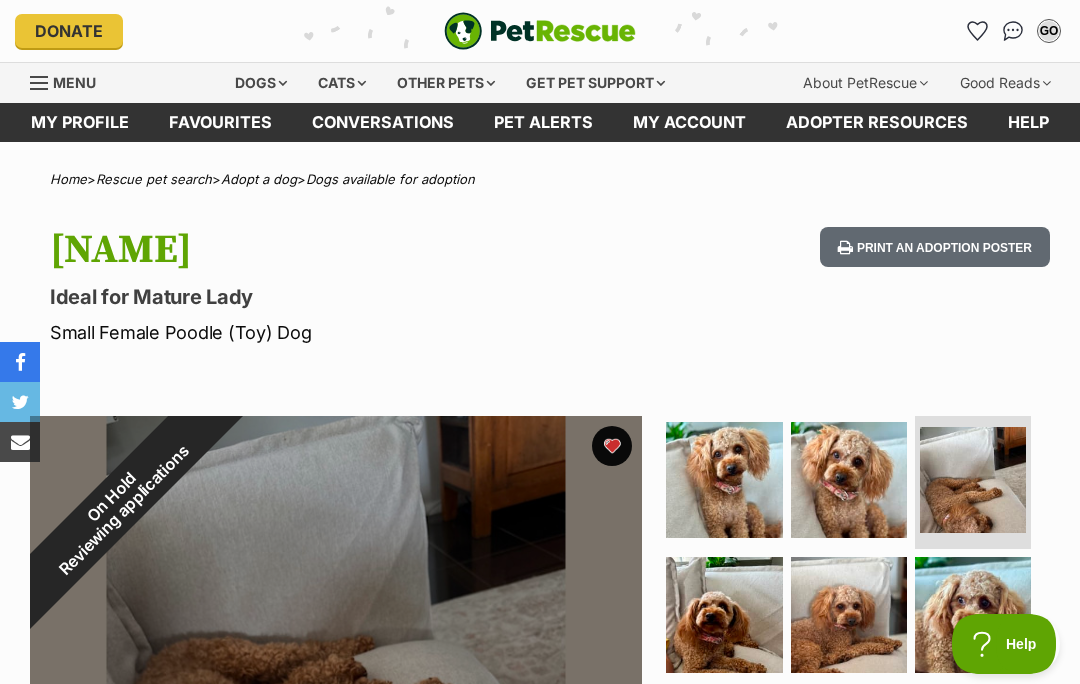 click on "Dogs" at bounding box center (261, 83) 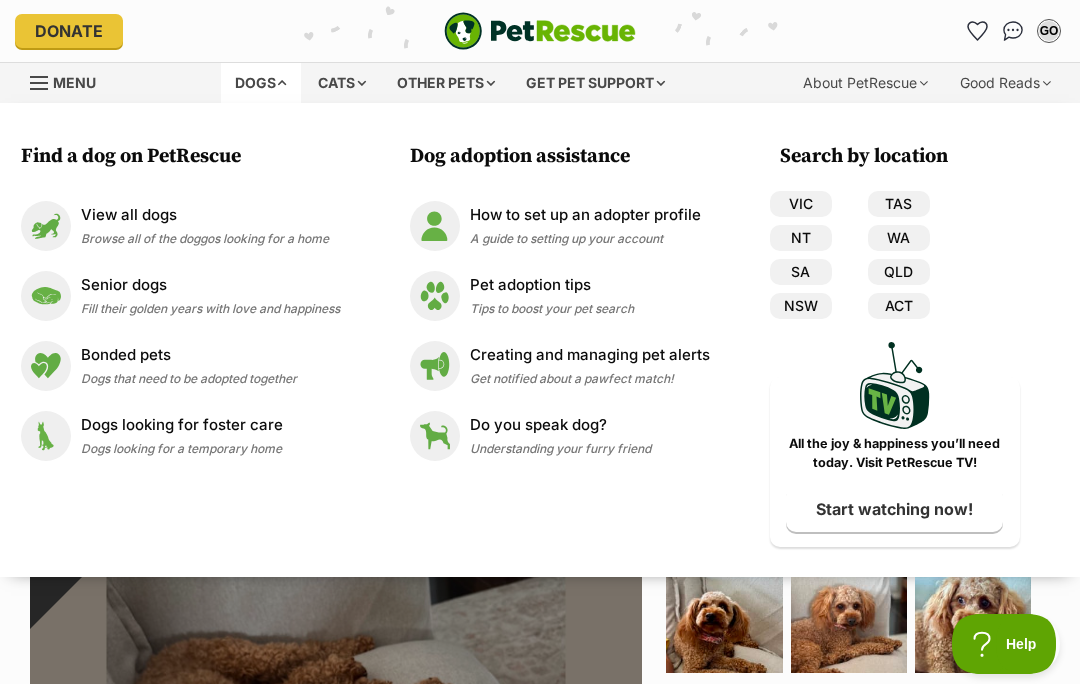 click on "Senior dogs" at bounding box center [210, 285] 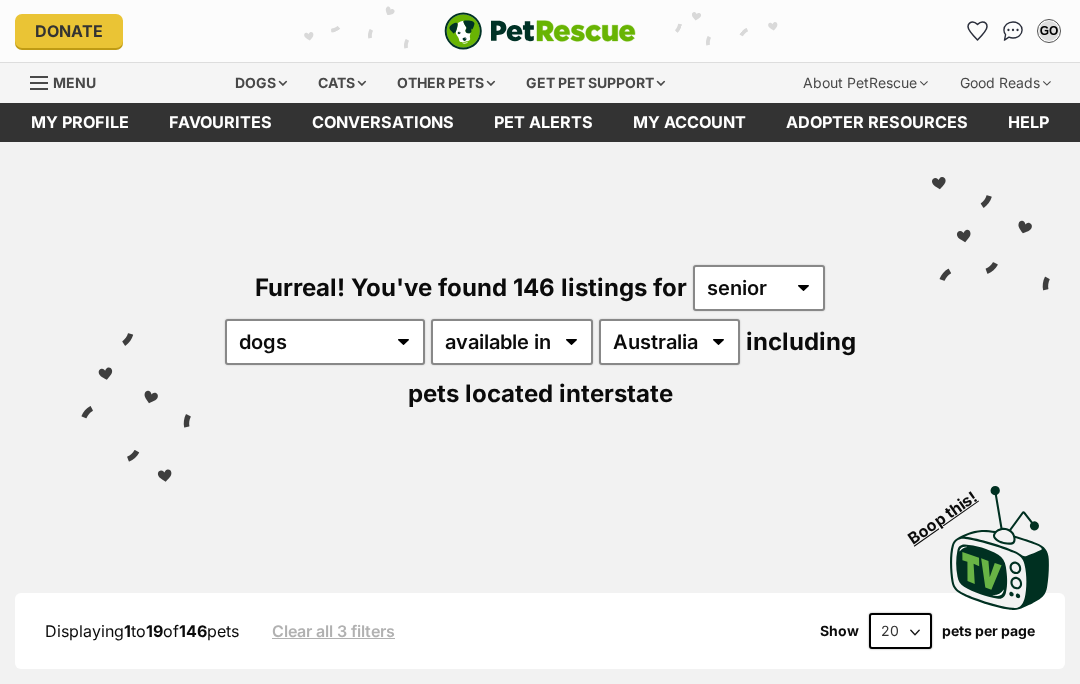 scroll, scrollTop: 0, scrollLeft: 0, axis: both 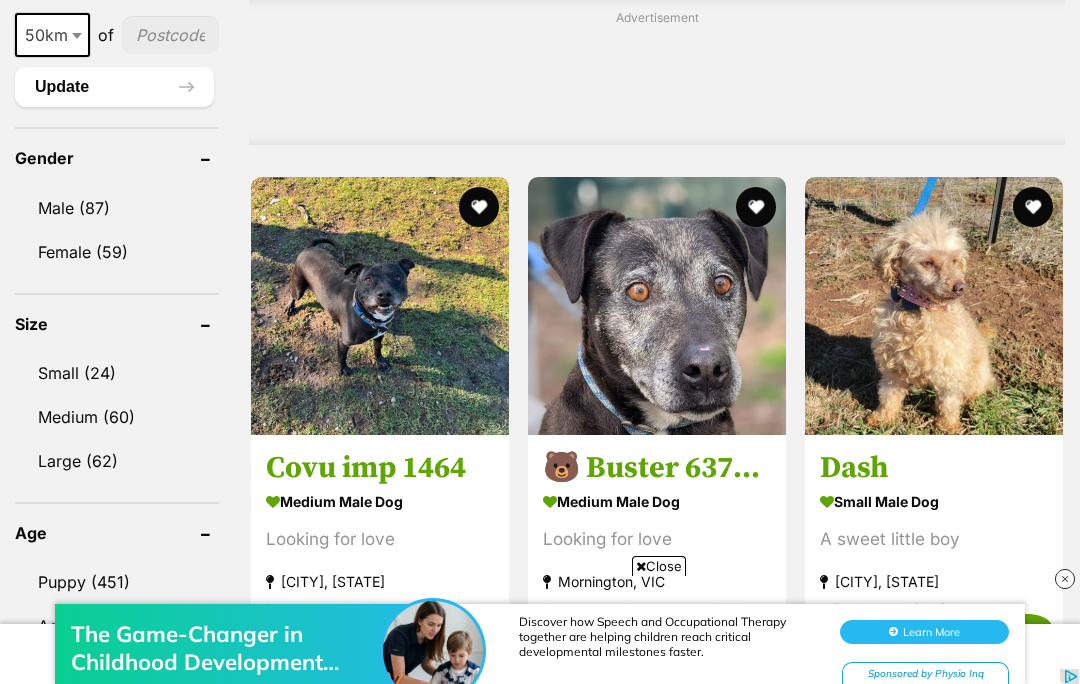 click on "Small (24)" at bounding box center (117, 373) 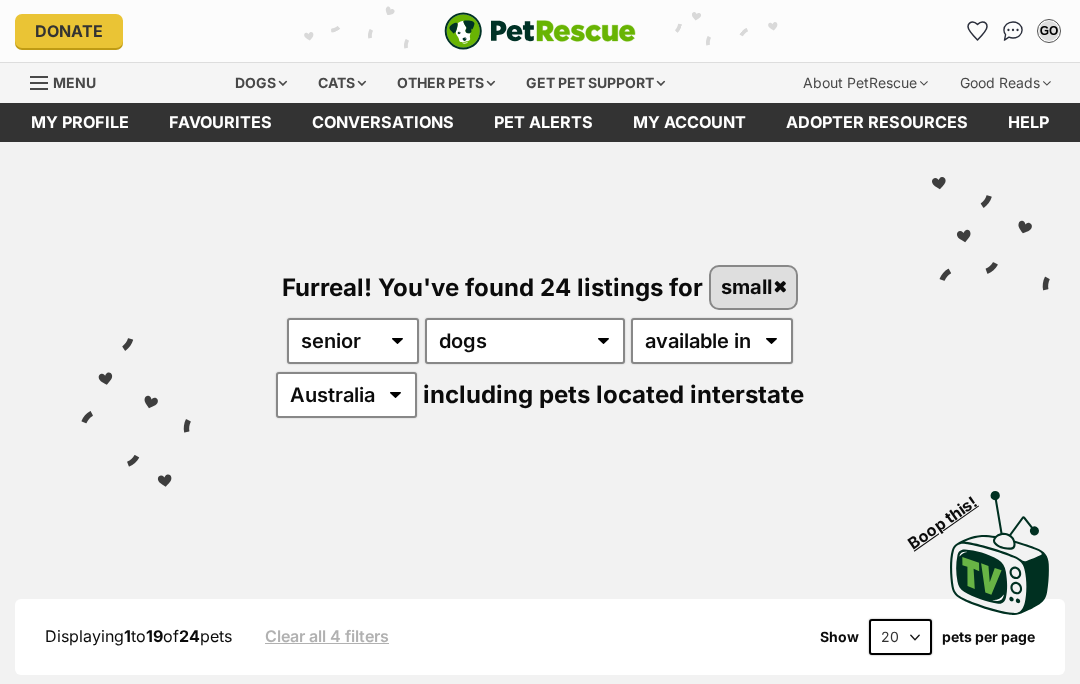 scroll, scrollTop: 0, scrollLeft: 0, axis: both 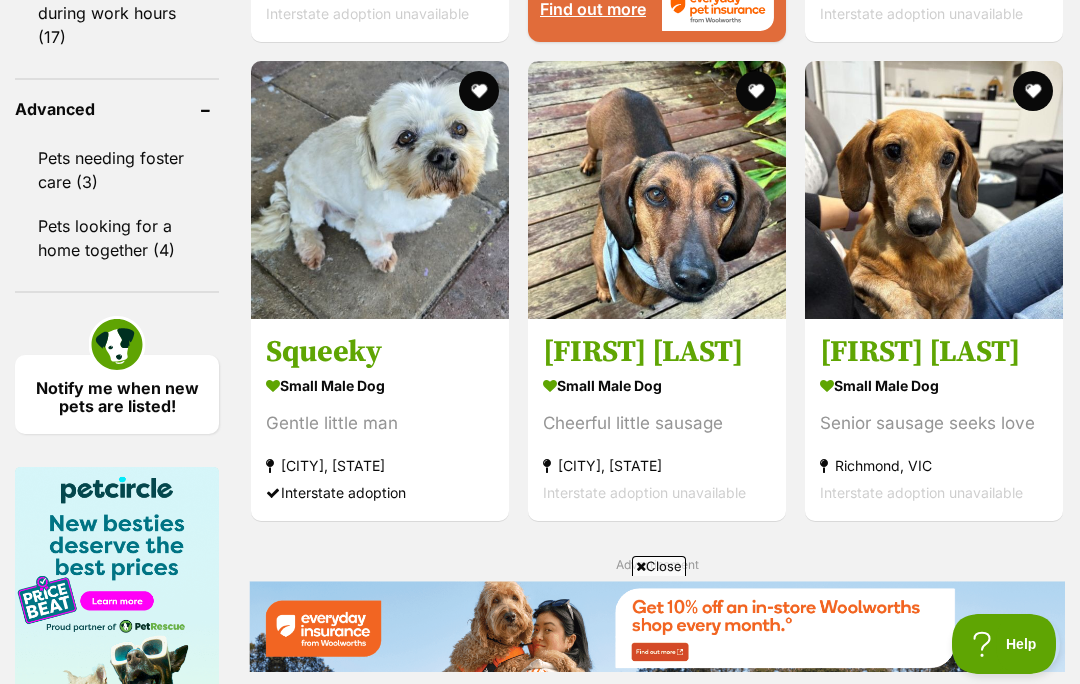 click on "Hans Russelton" at bounding box center [934, 352] 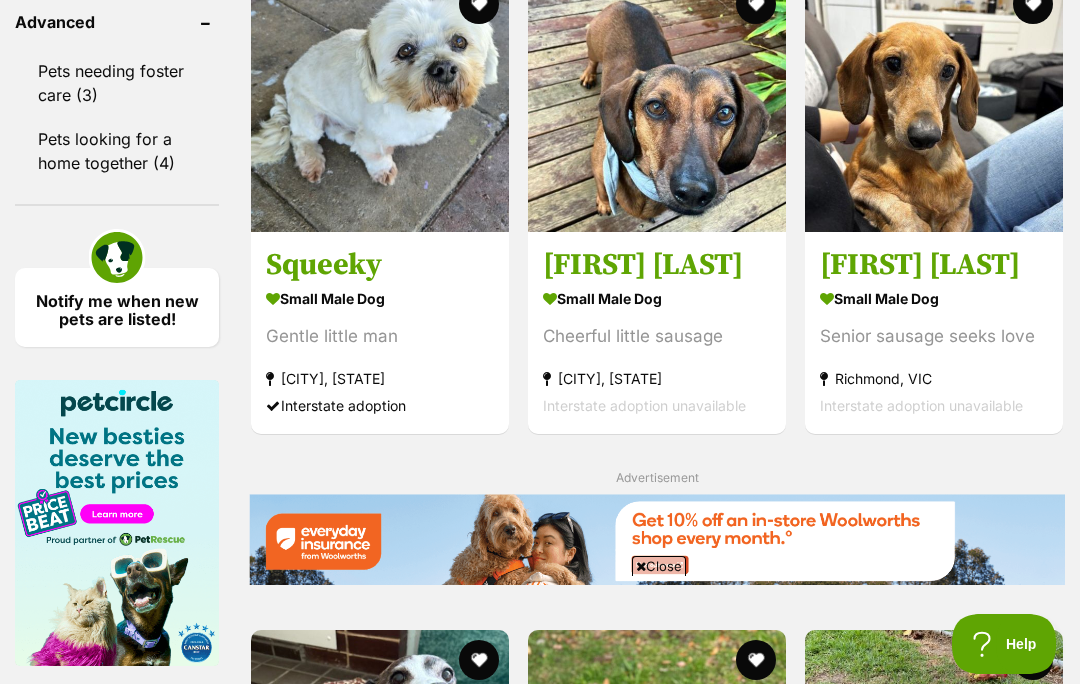 scroll, scrollTop: 0, scrollLeft: 0, axis: both 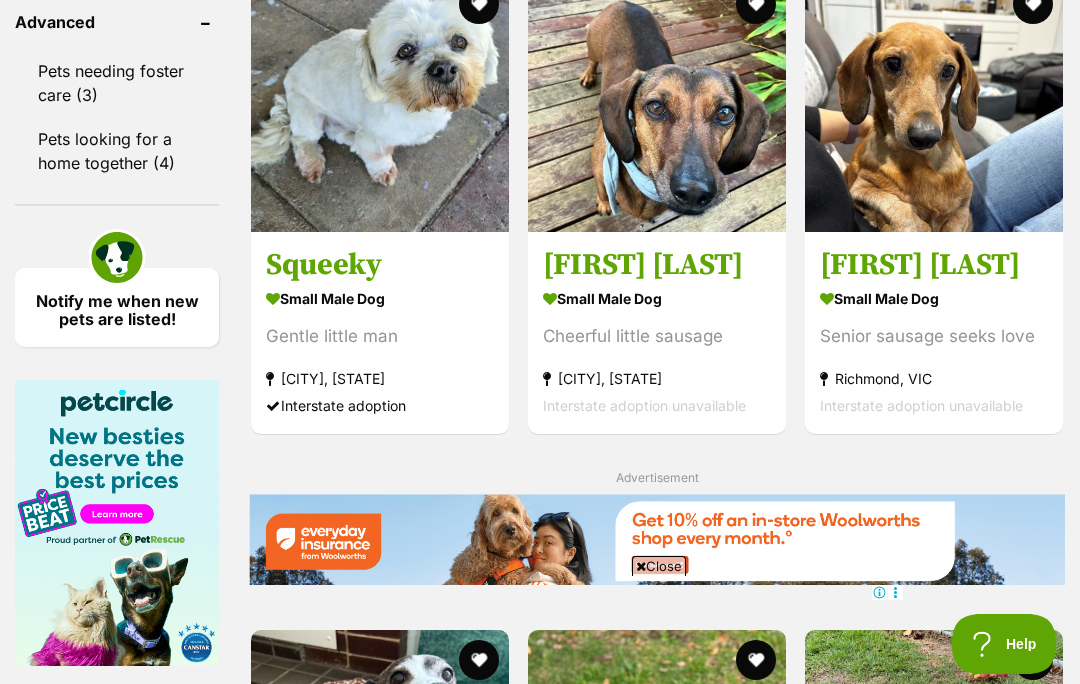 click at bounding box center [380, 103] 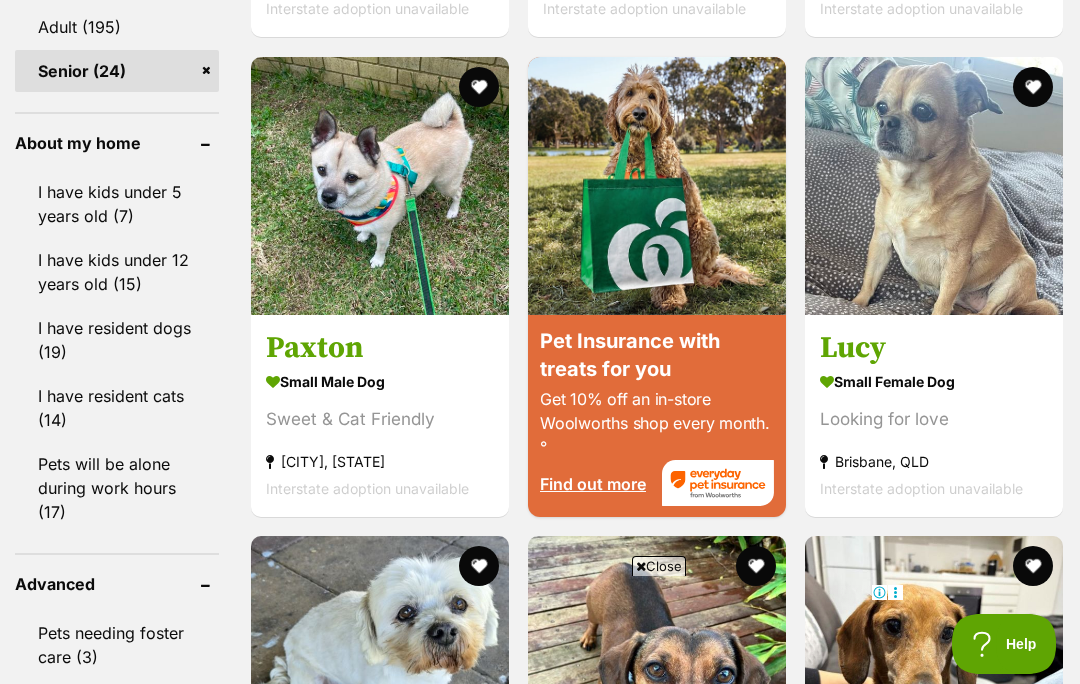 scroll, scrollTop: 2279, scrollLeft: 0, axis: vertical 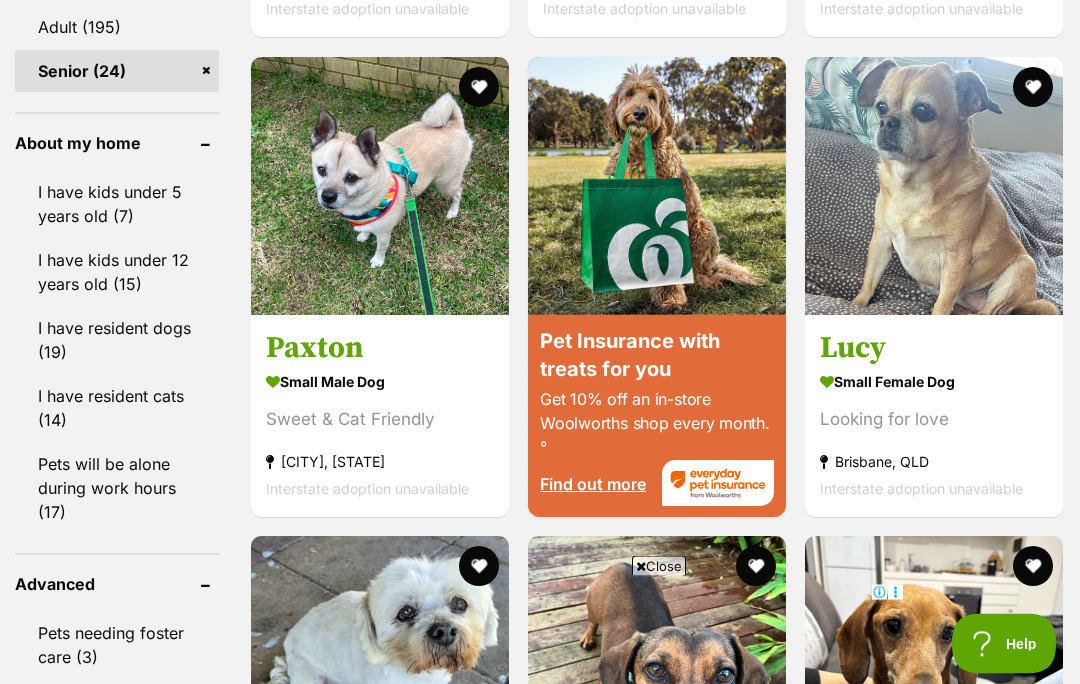 click at bounding box center [934, 187] 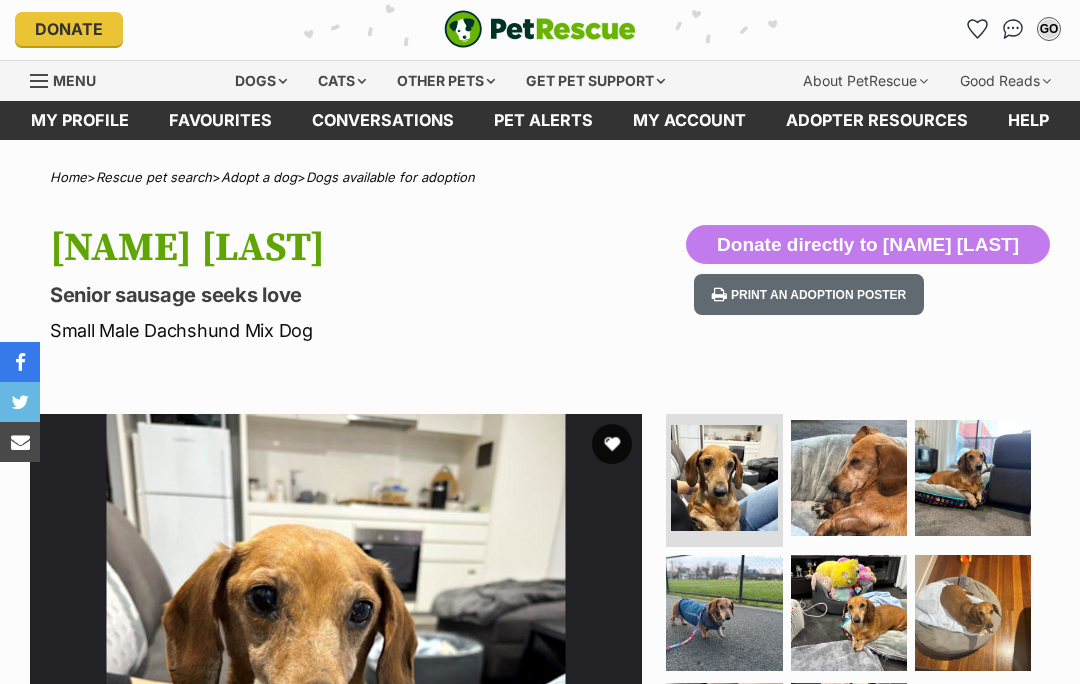 scroll, scrollTop: 238, scrollLeft: 0, axis: vertical 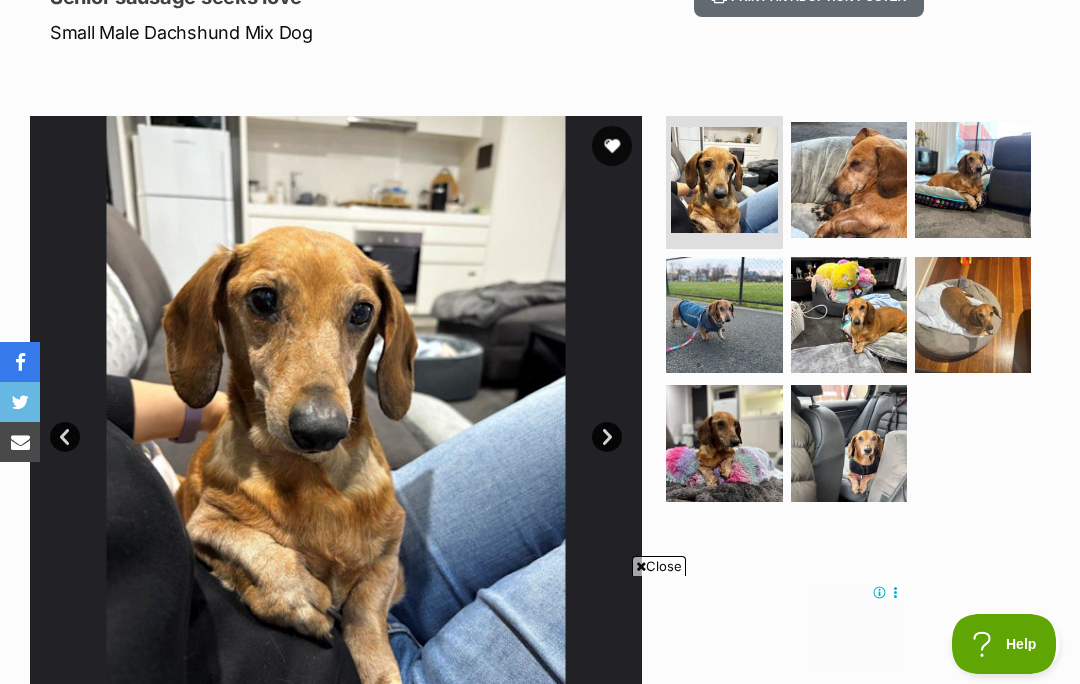 click on "Next" at bounding box center [607, 437] 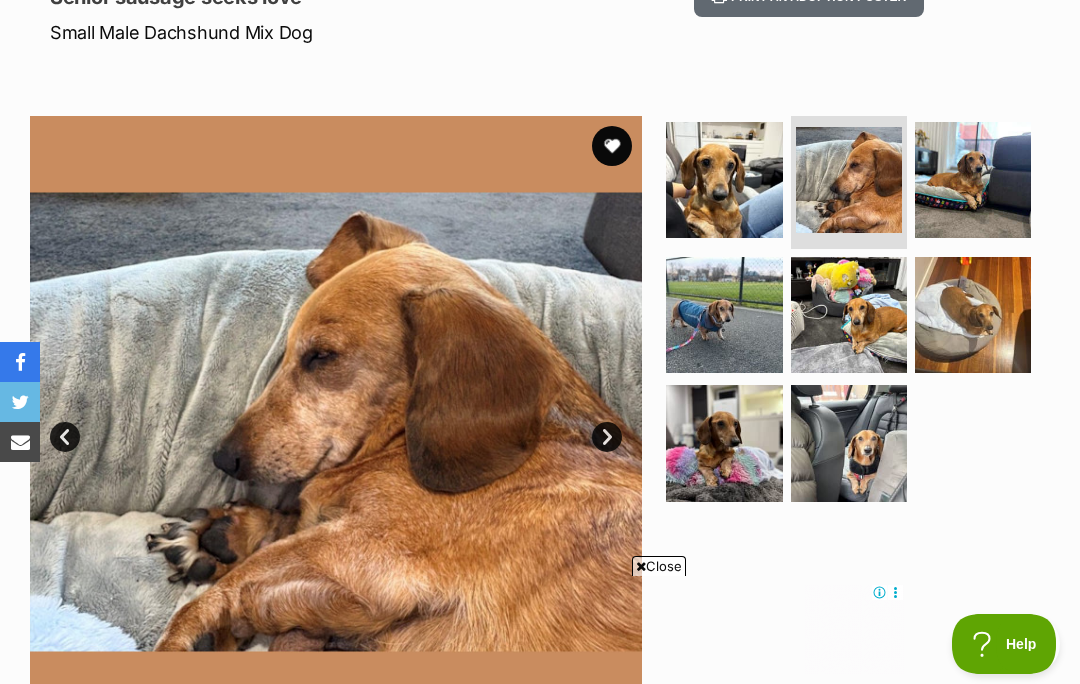 click on "Next" at bounding box center (607, 437) 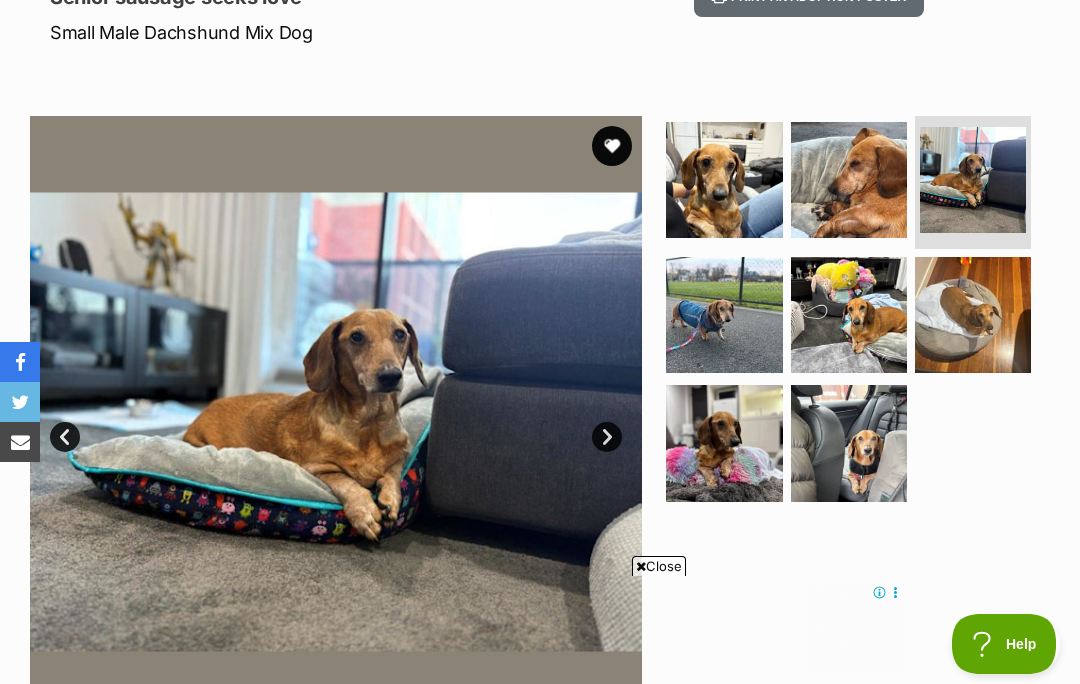 click on "Next" at bounding box center (607, 437) 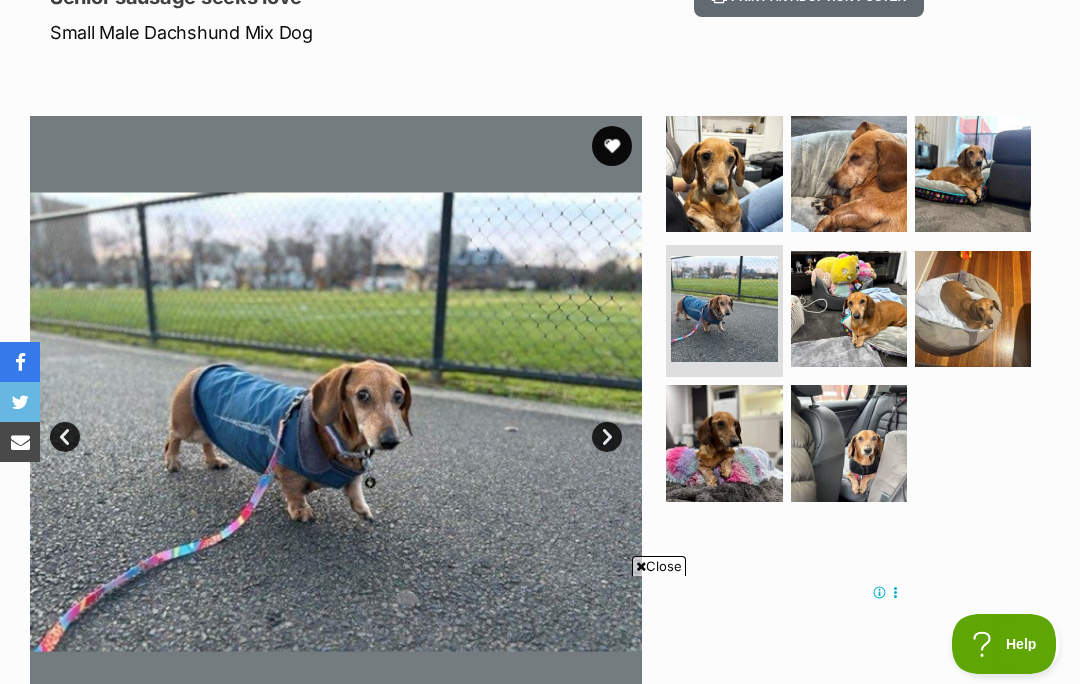 click on "Next" at bounding box center (607, 437) 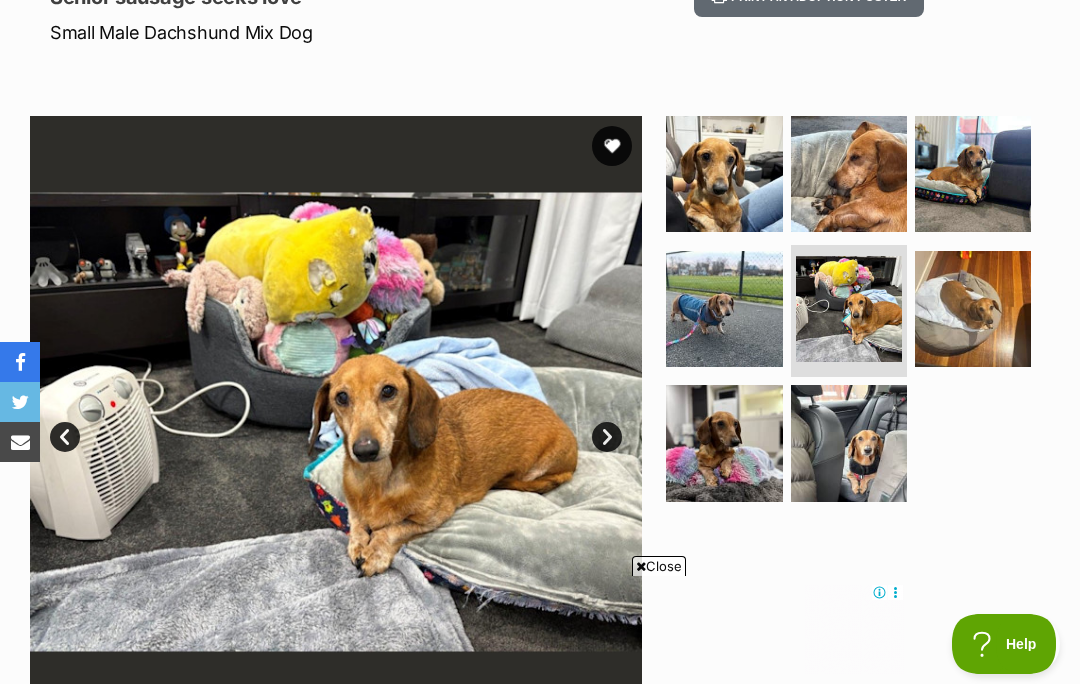 click on "Next" at bounding box center (607, 437) 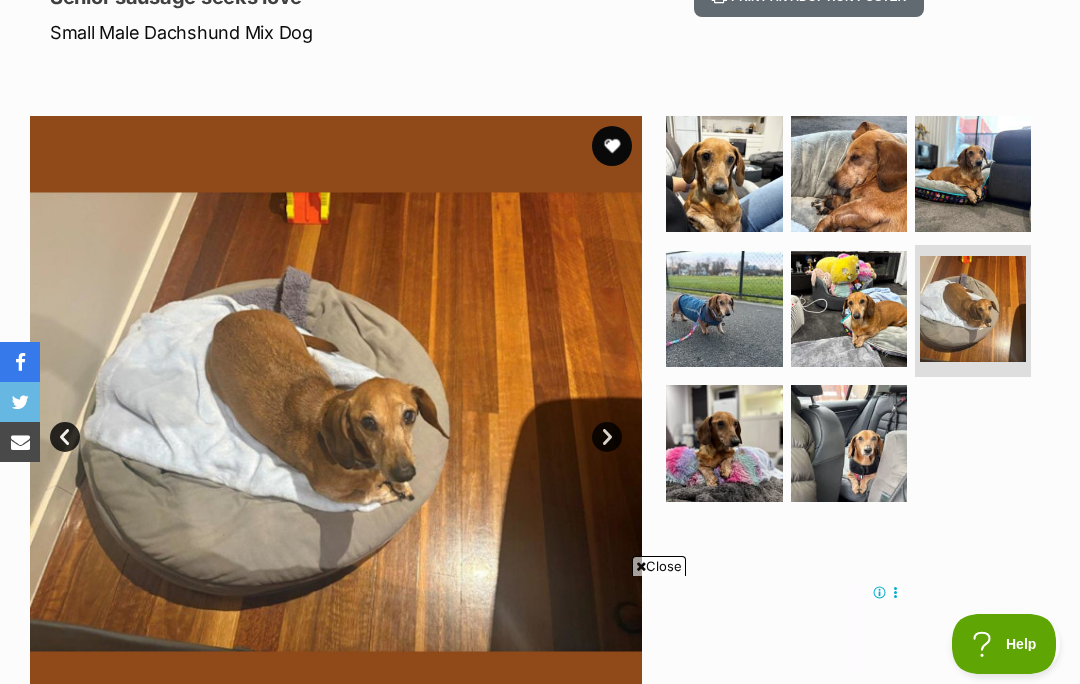 click on "Next" at bounding box center (607, 437) 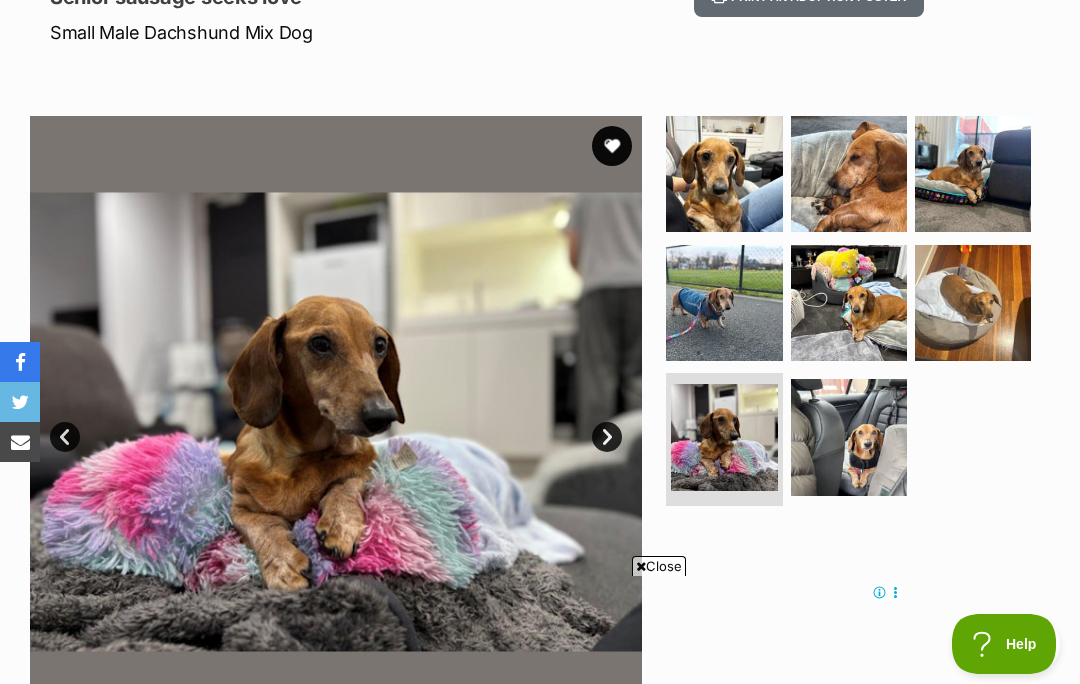 click at bounding box center (336, 422) 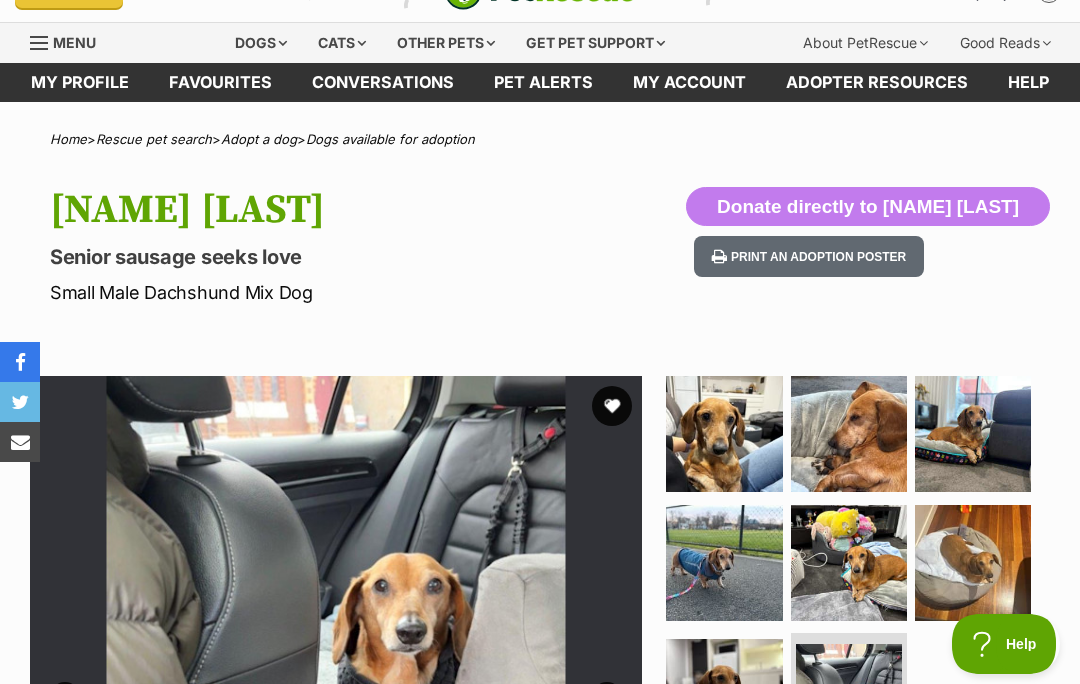 scroll, scrollTop: 38, scrollLeft: 0, axis: vertical 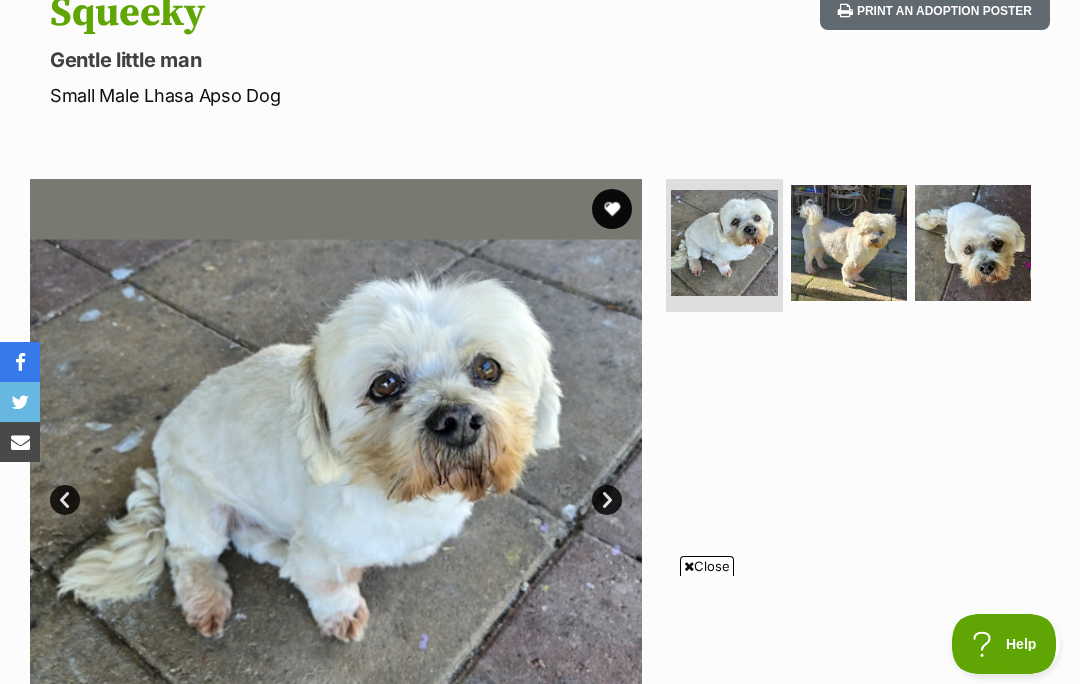 click on "Next" at bounding box center [607, 500] 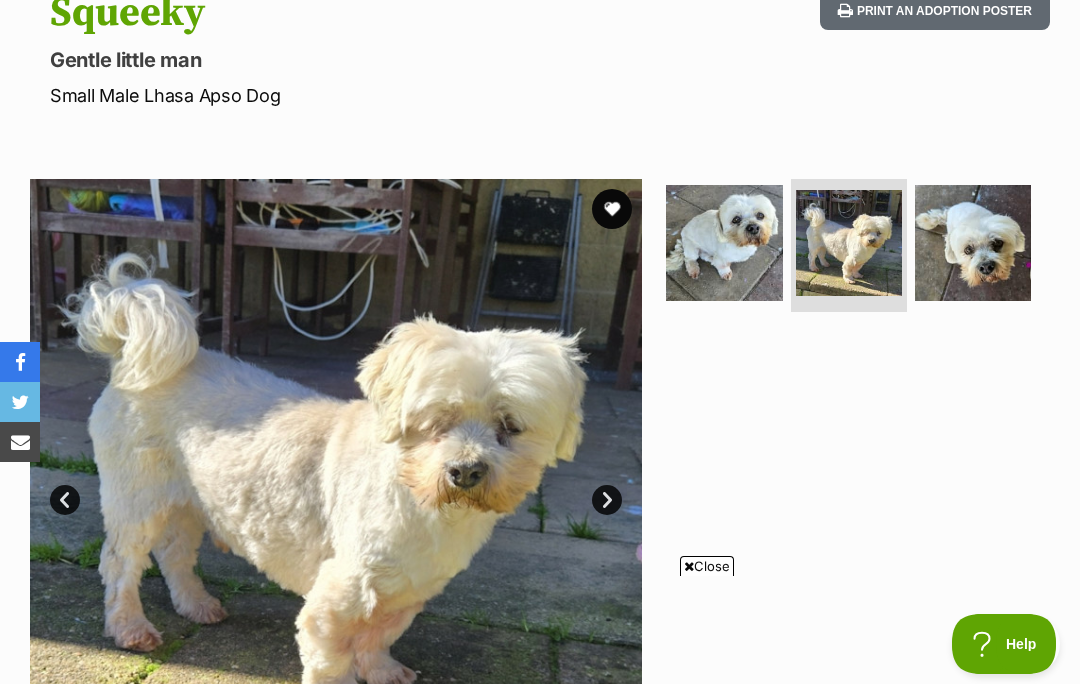 click on "Next" at bounding box center [607, 500] 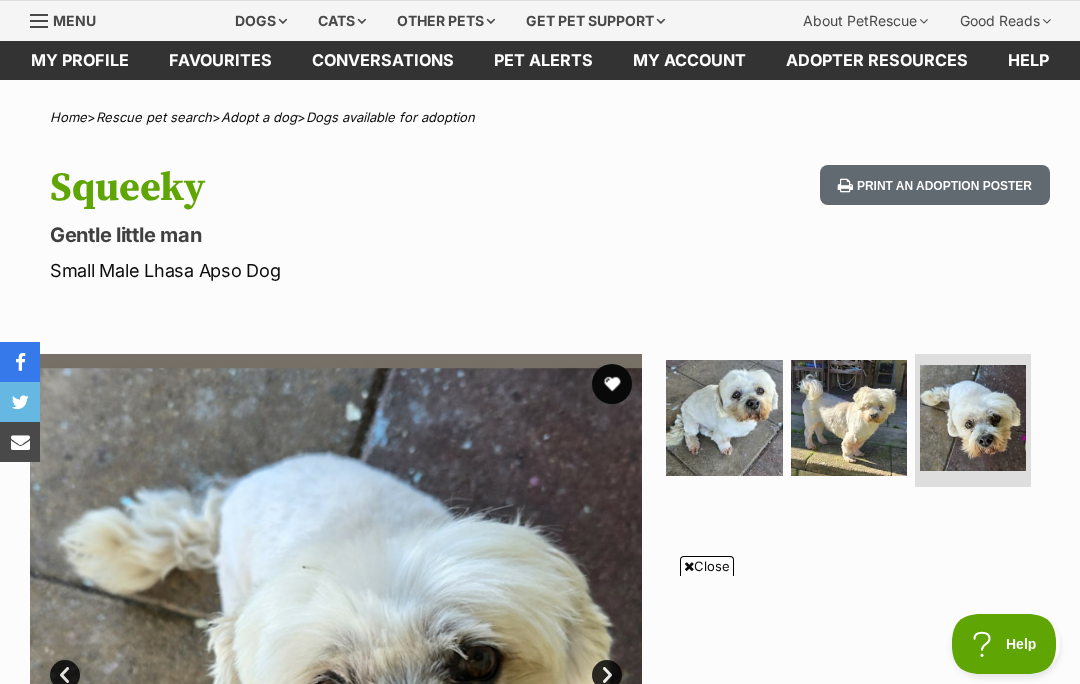 scroll, scrollTop: 63, scrollLeft: 0, axis: vertical 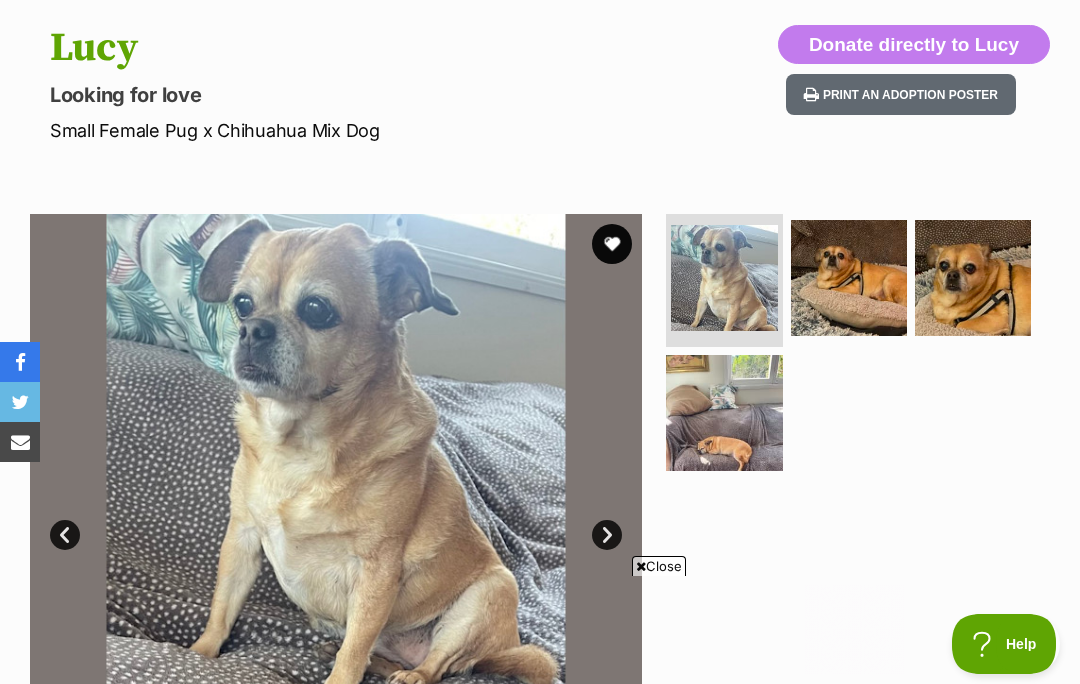 click on "Next" at bounding box center (607, 535) 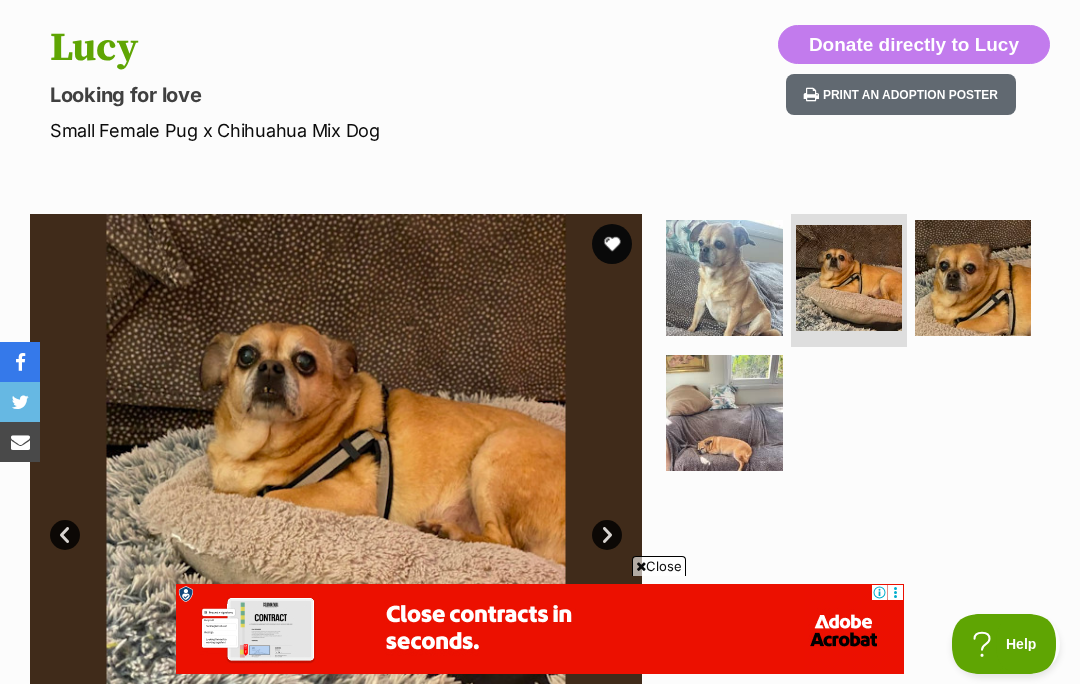 scroll, scrollTop: 0, scrollLeft: 0, axis: both 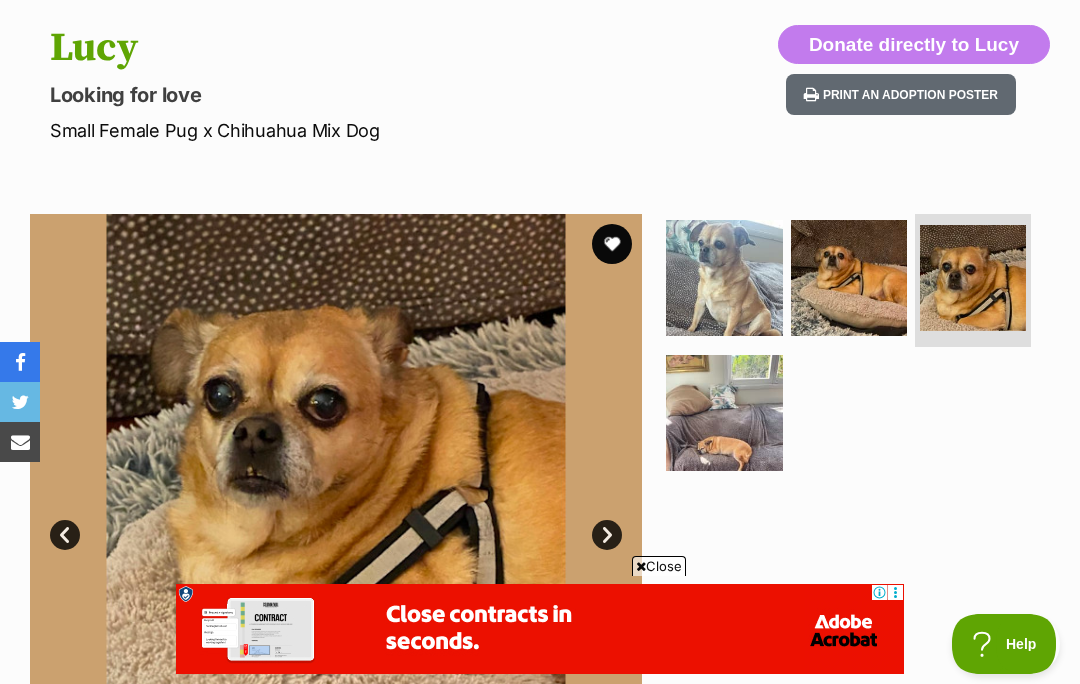 click on "Next" at bounding box center (607, 535) 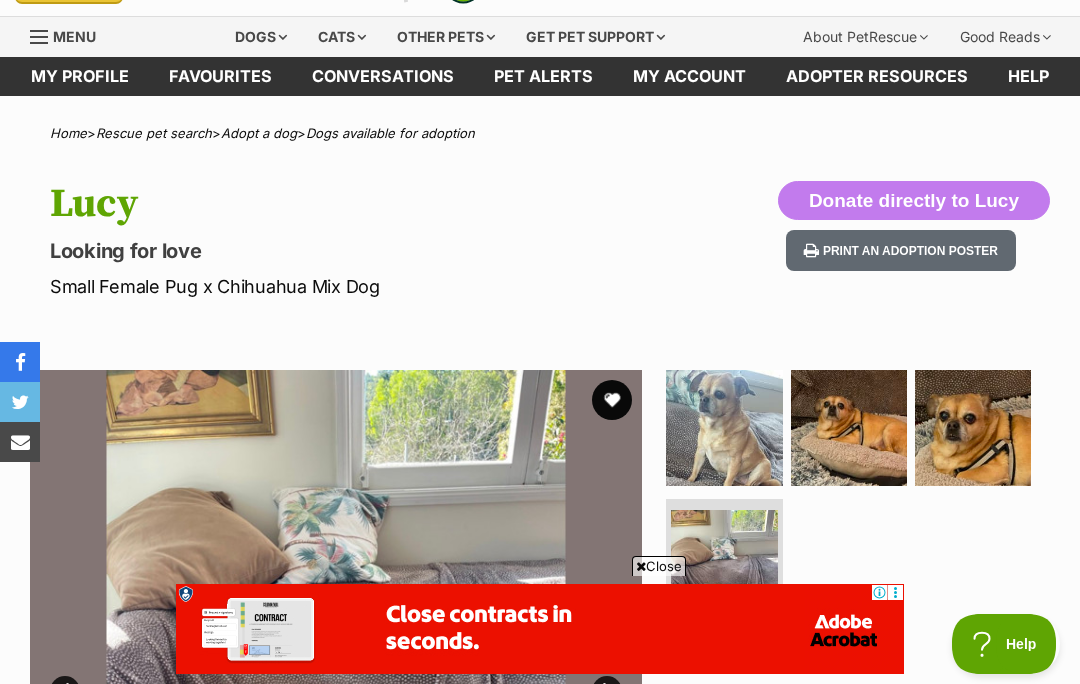 scroll, scrollTop: 0, scrollLeft: 0, axis: both 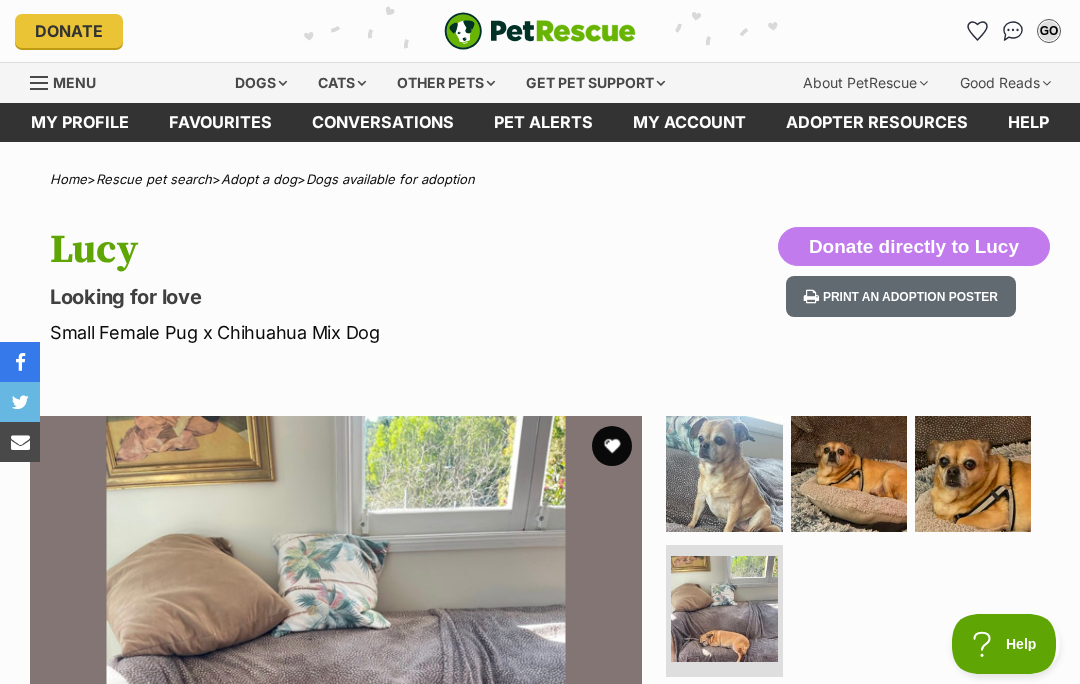 click on "Cats" at bounding box center [342, 83] 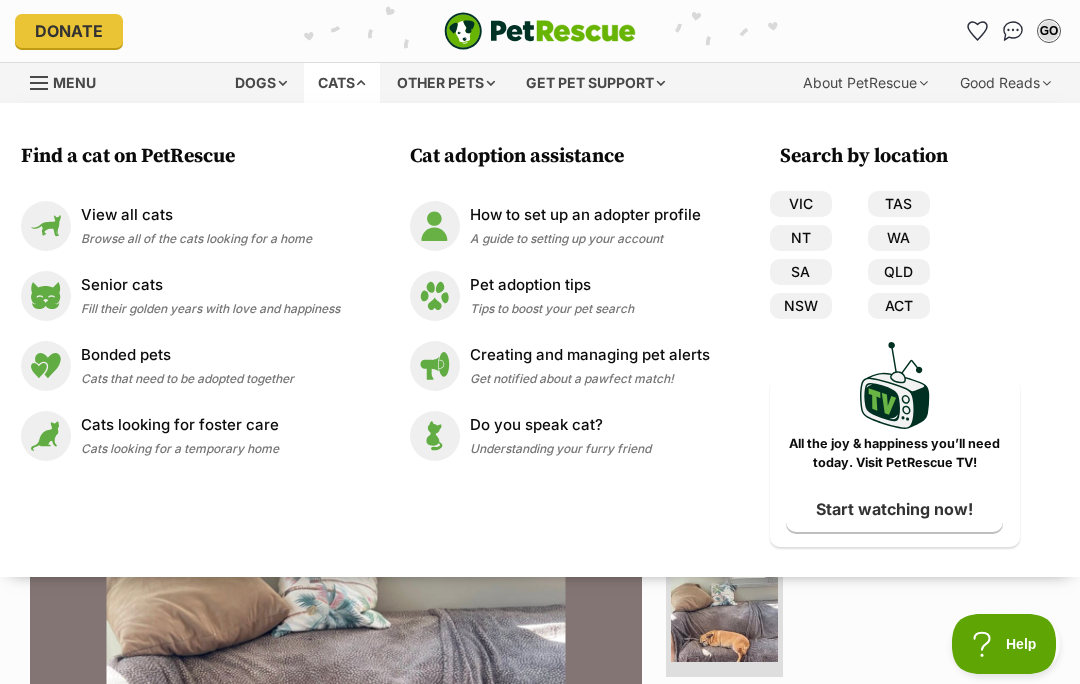 click on "View all cats" at bounding box center [196, 215] 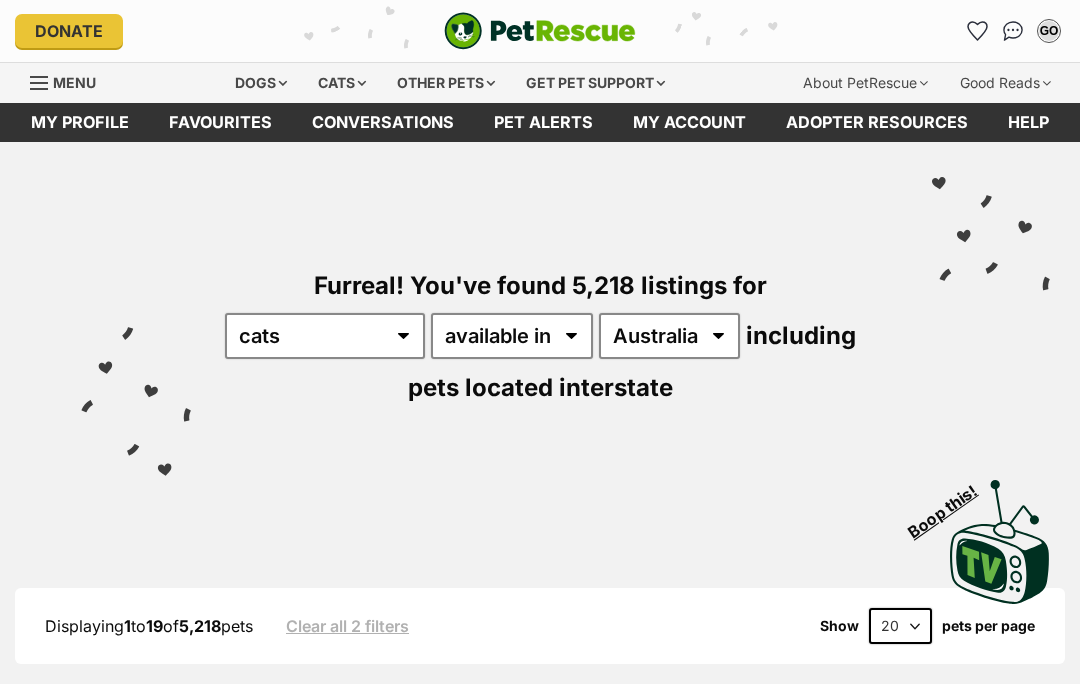 scroll, scrollTop: 0, scrollLeft: 0, axis: both 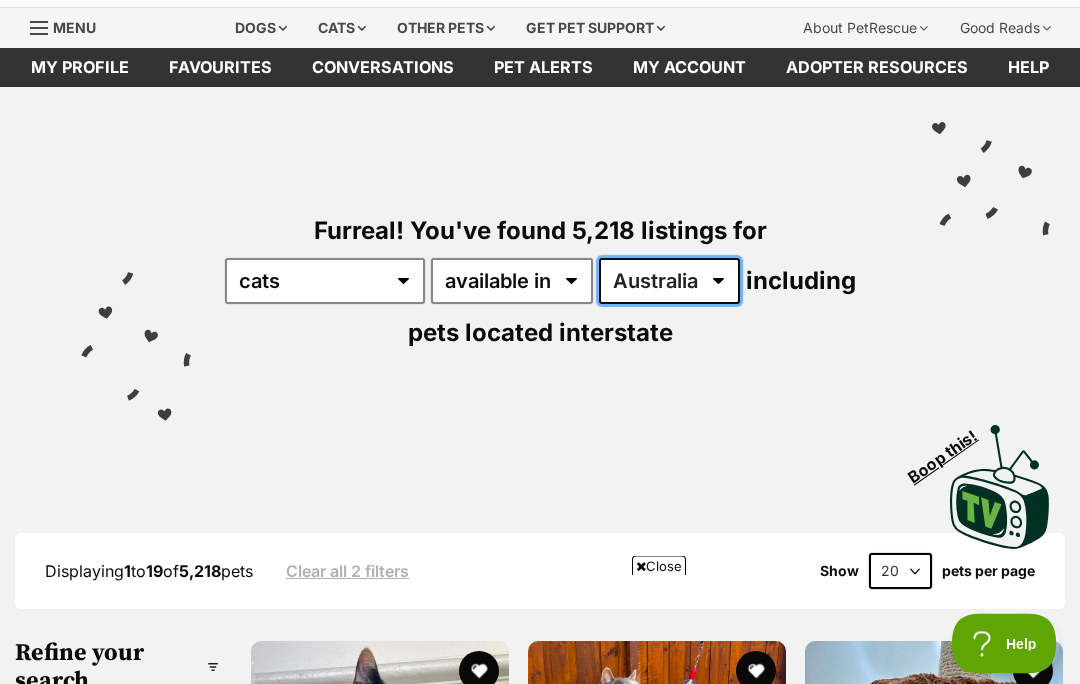 click on "Australia
ACT
NSW
NT
QLD
SA
TAS
VIC
WA" at bounding box center (669, 282) 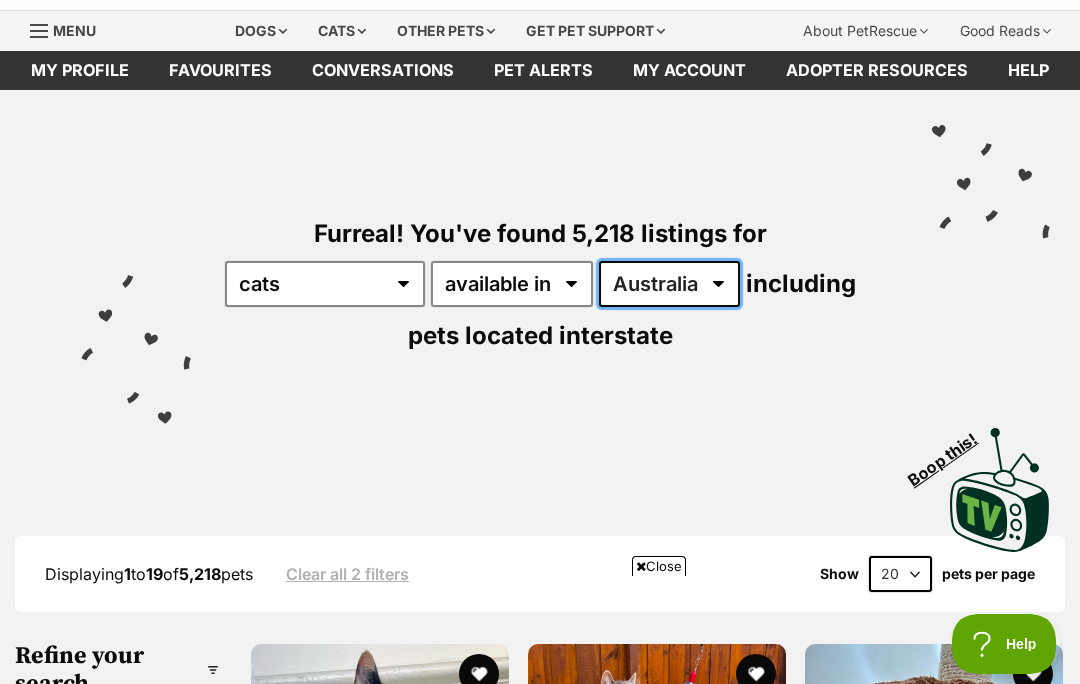 select on "NSW" 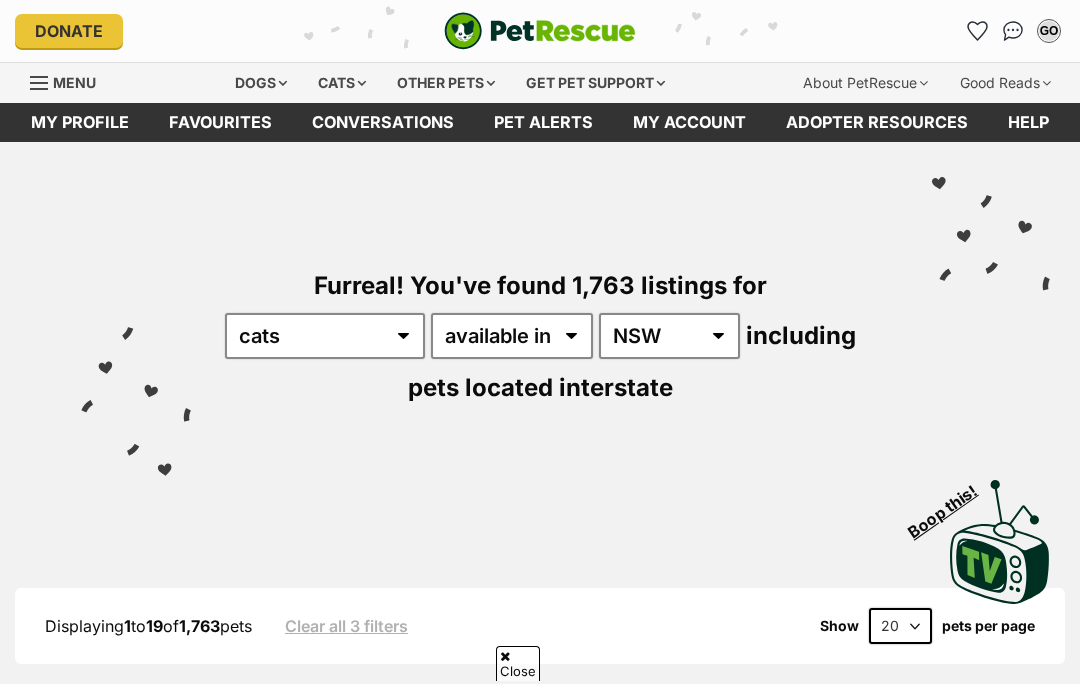 scroll, scrollTop: 304, scrollLeft: 0, axis: vertical 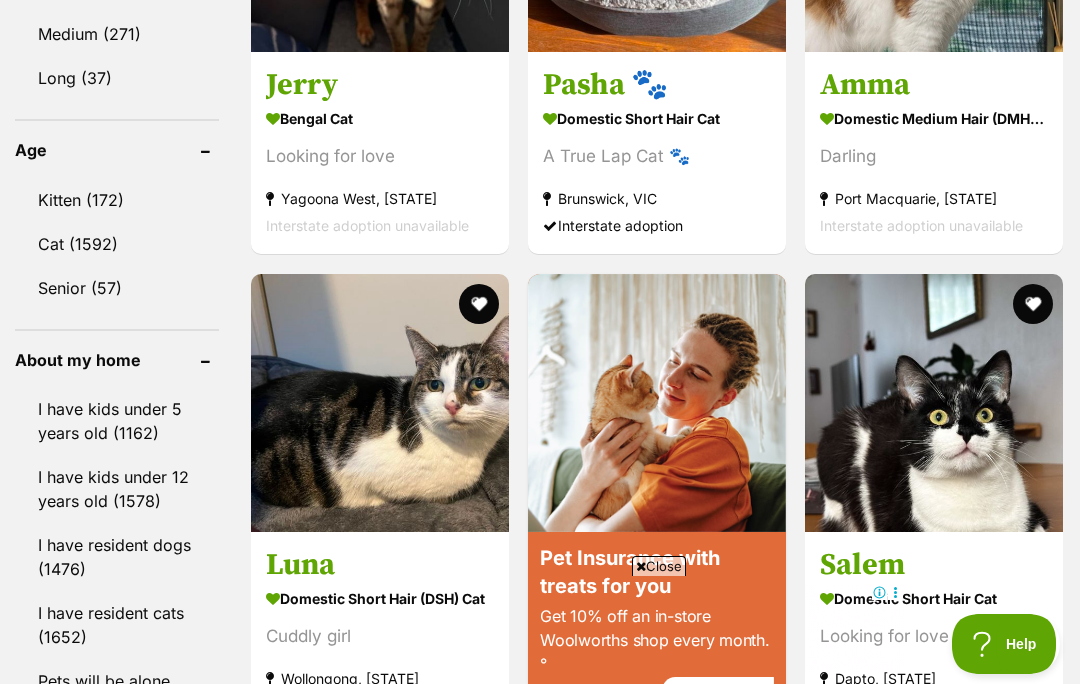 click on "Kitten (172)" at bounding box center (117, 200) 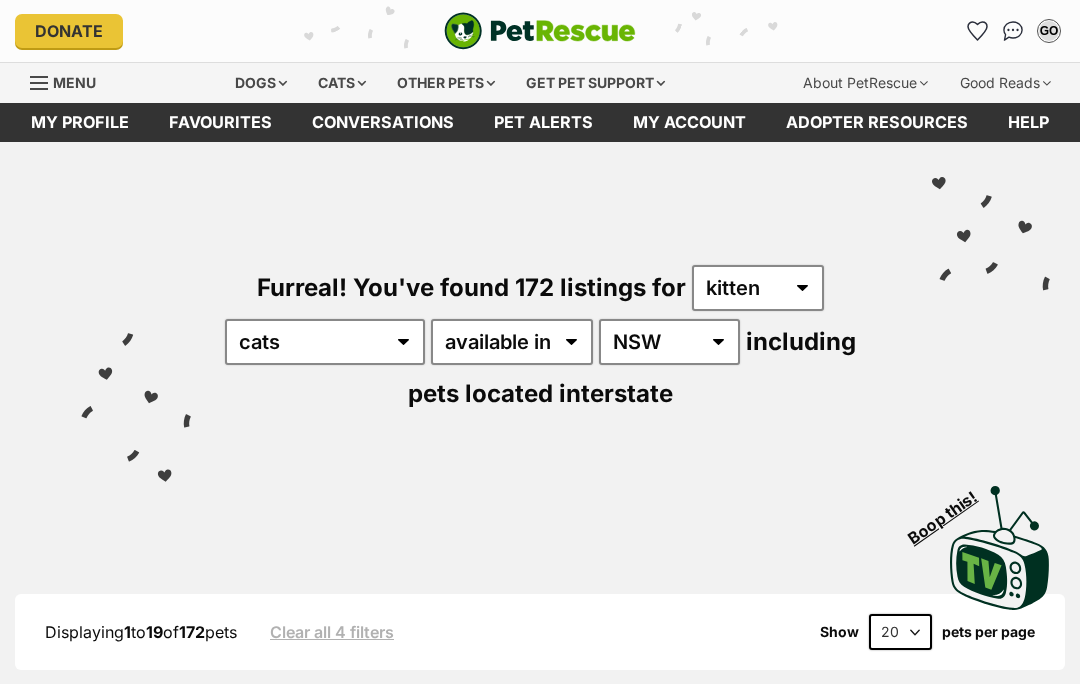 scroll, scrollTop: 0, scrollLeft: 0, axis: both 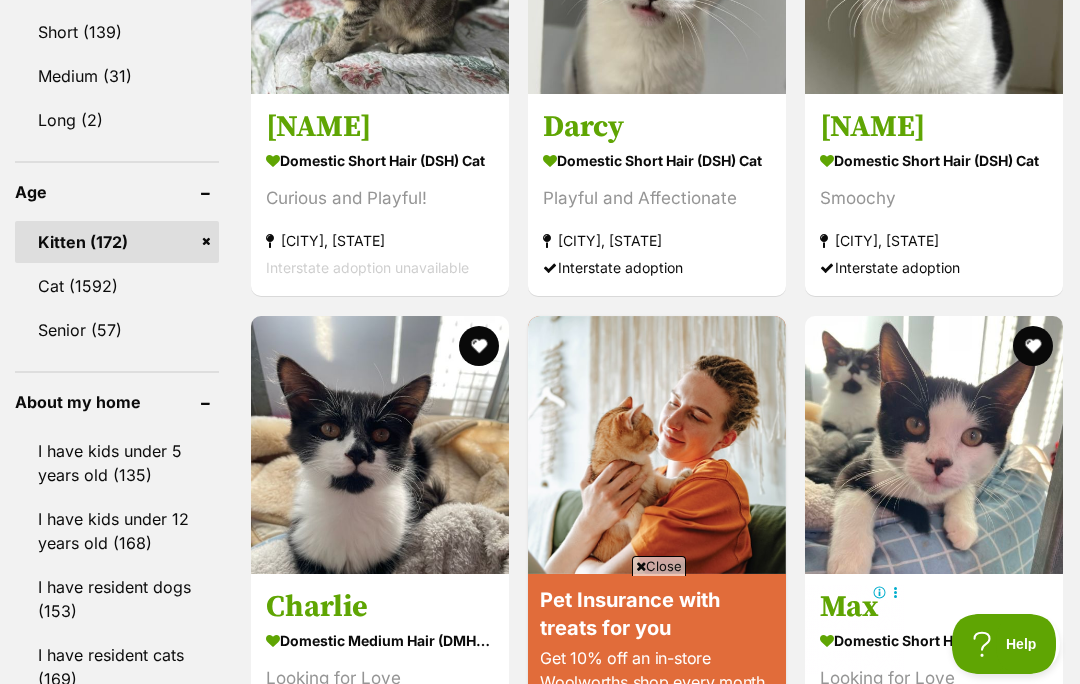 click on "Long (2)" at bounding box center [117, 120] 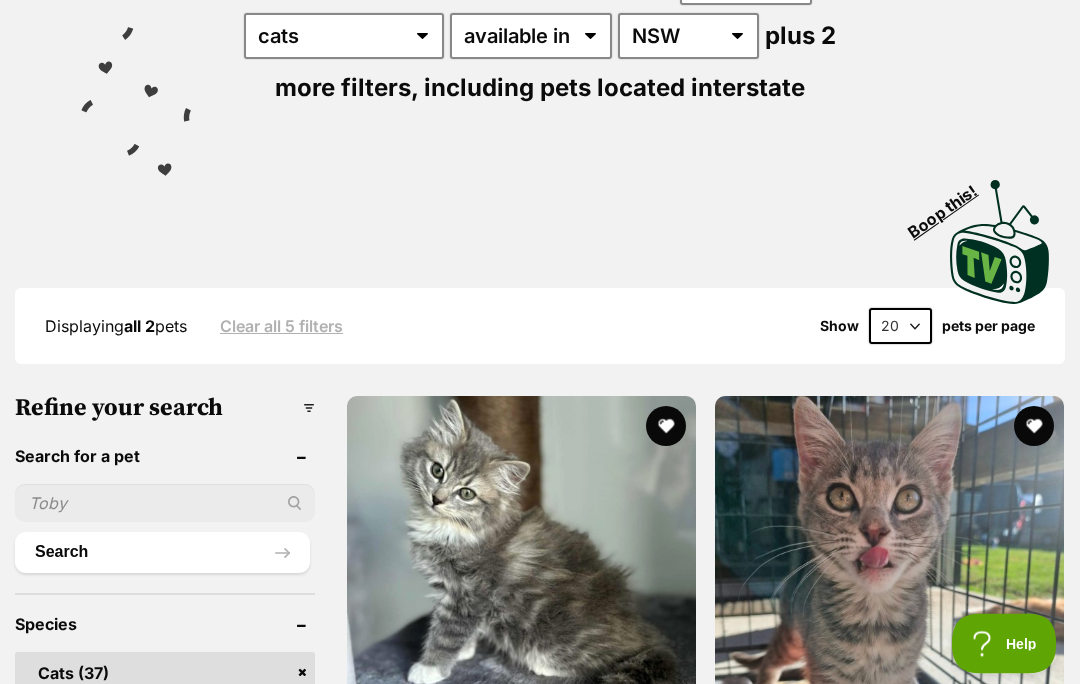 scroll, scrollTop: 391, scrollLeft: 0, axis: vertical 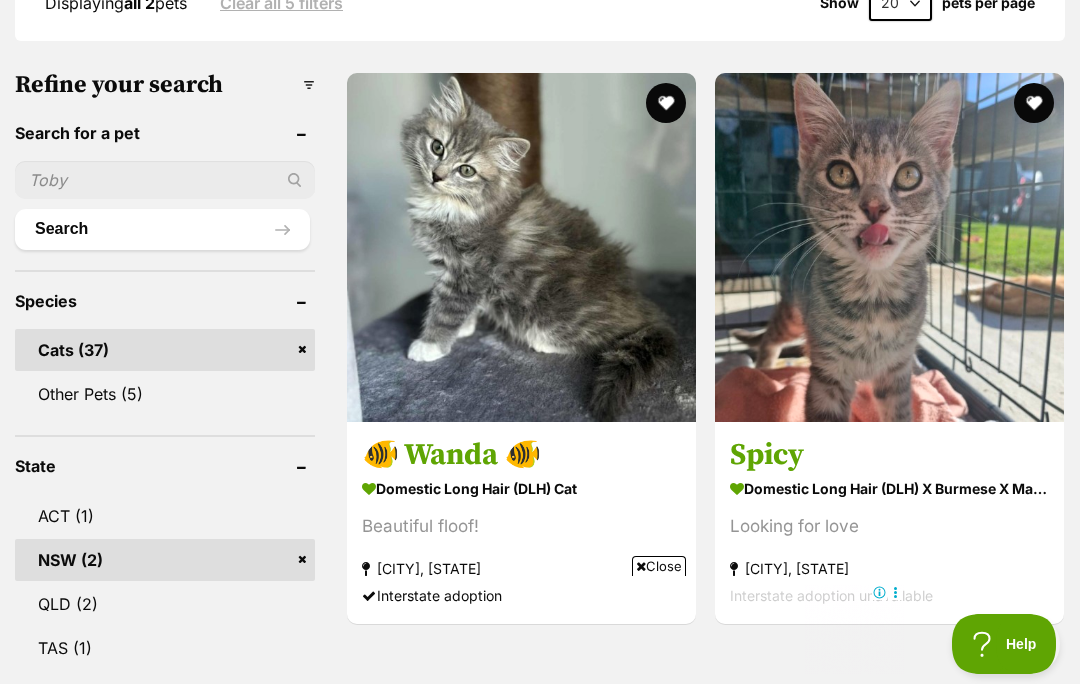 click on "Spicy" at bounding box center [889, 455] 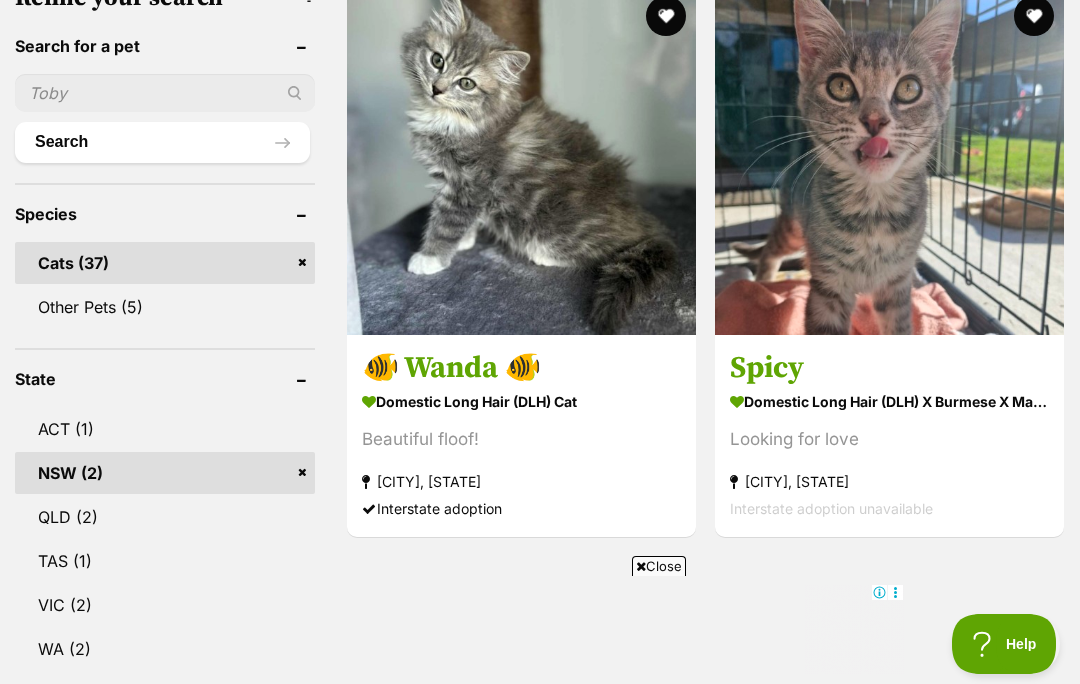 click at bounding box center [521, 160] 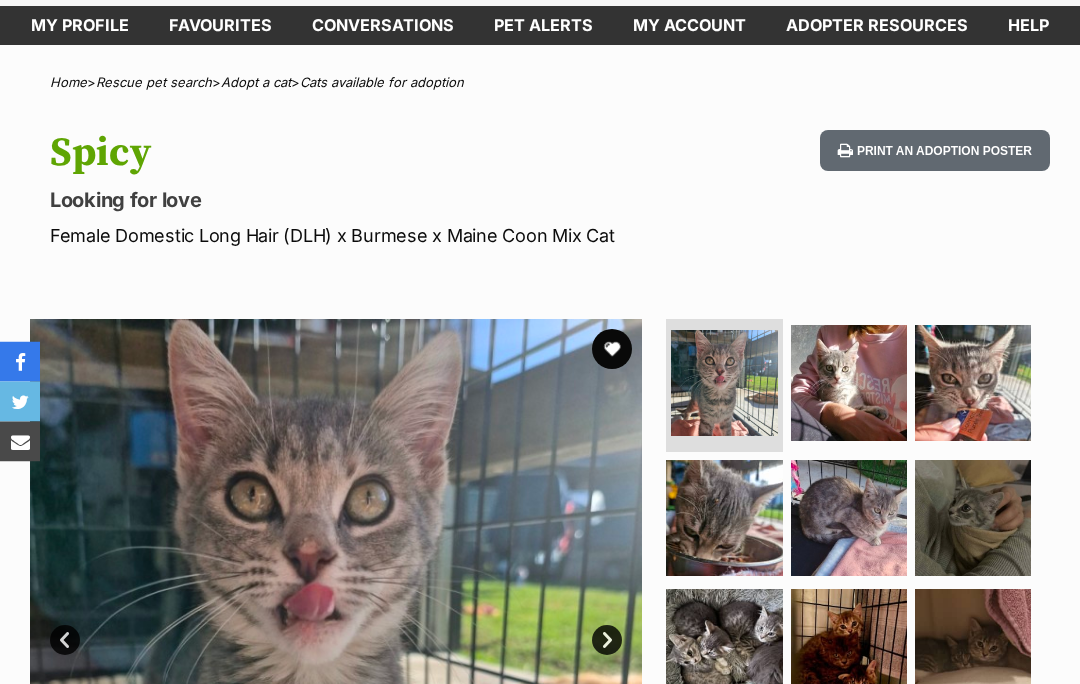 scroll, scrollTop: 0, scrollLeft: 0, axis: both 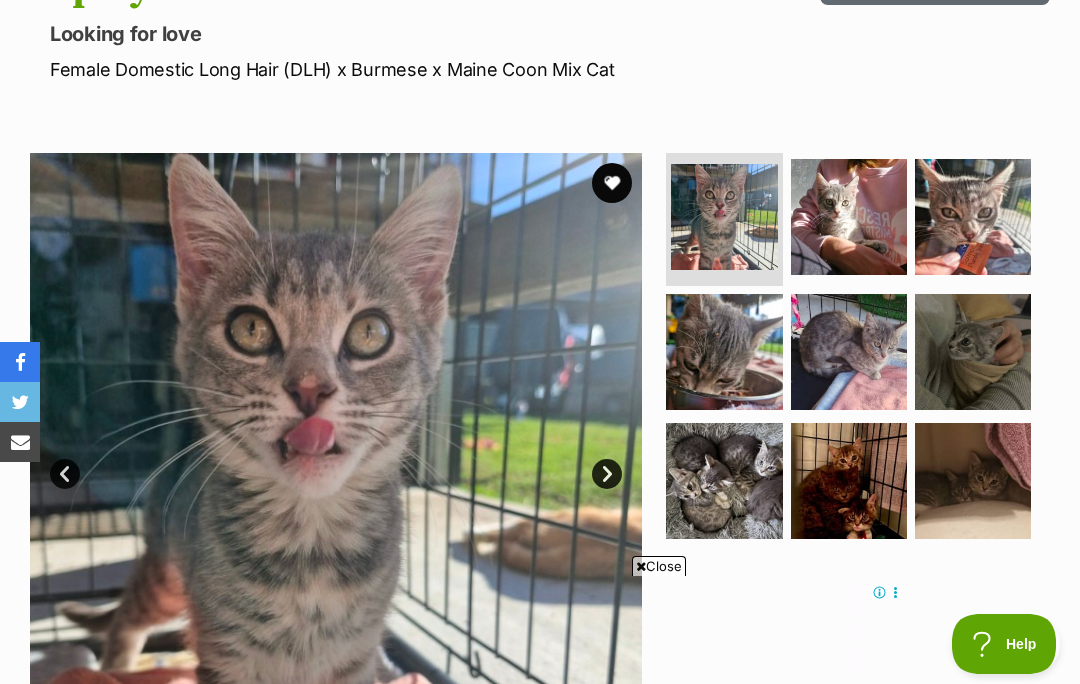 click on "Next" at bounding box center [607, 474] 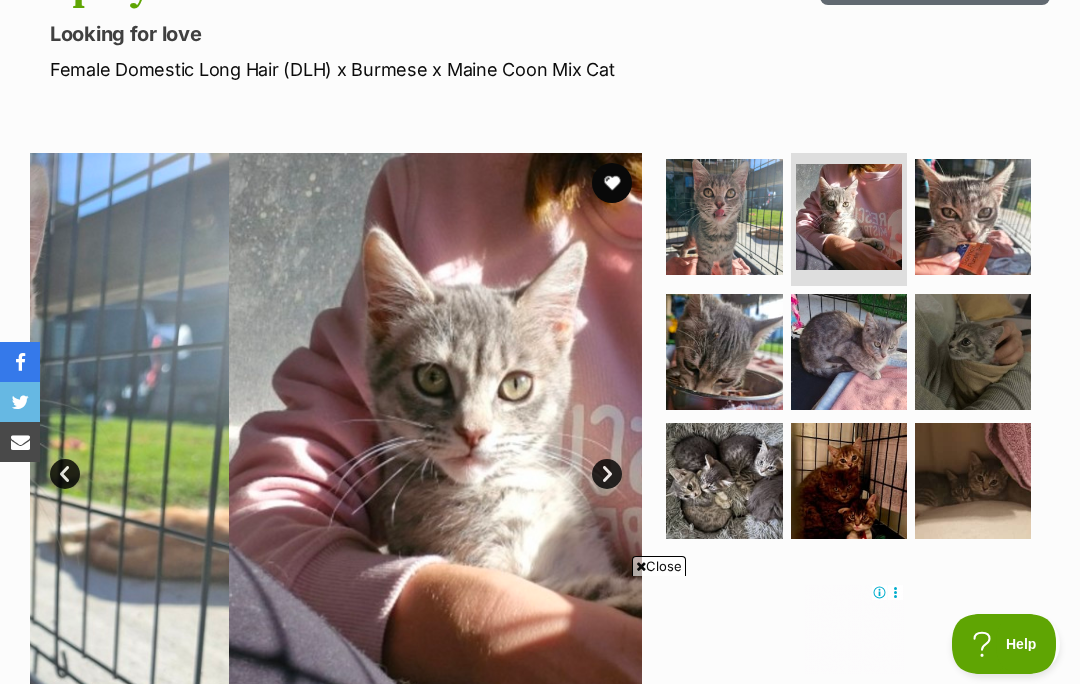 click on "Next" at bounding box center (607, 474) 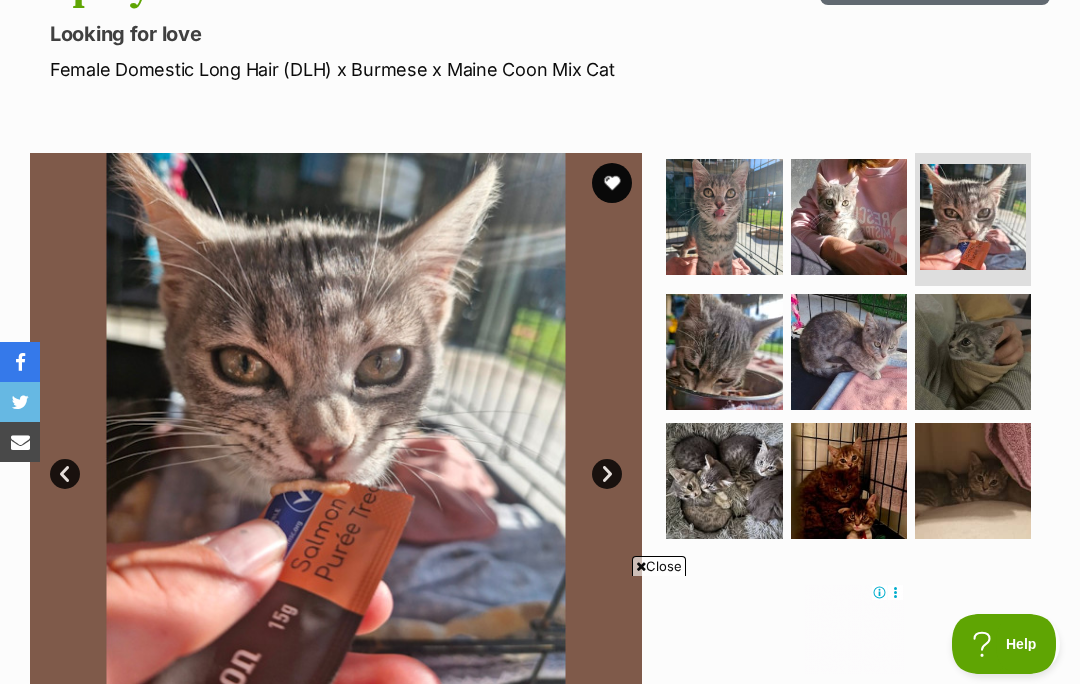 click on "Next" at bounding box center (607, 474) 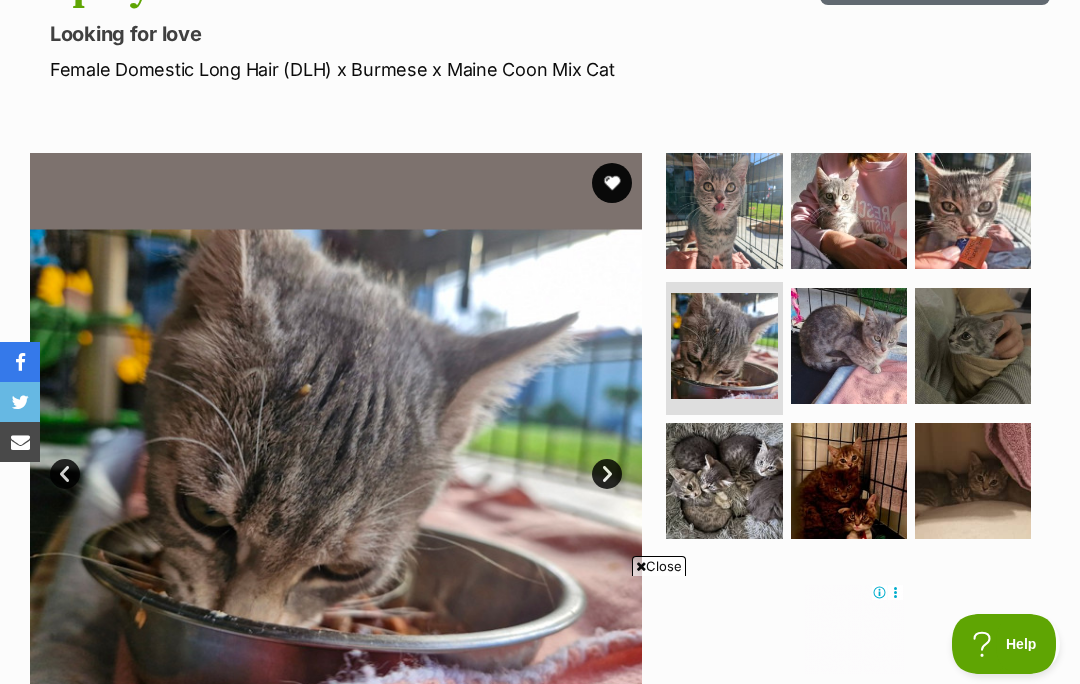 click on "Next" at bounding box center (607, 474) 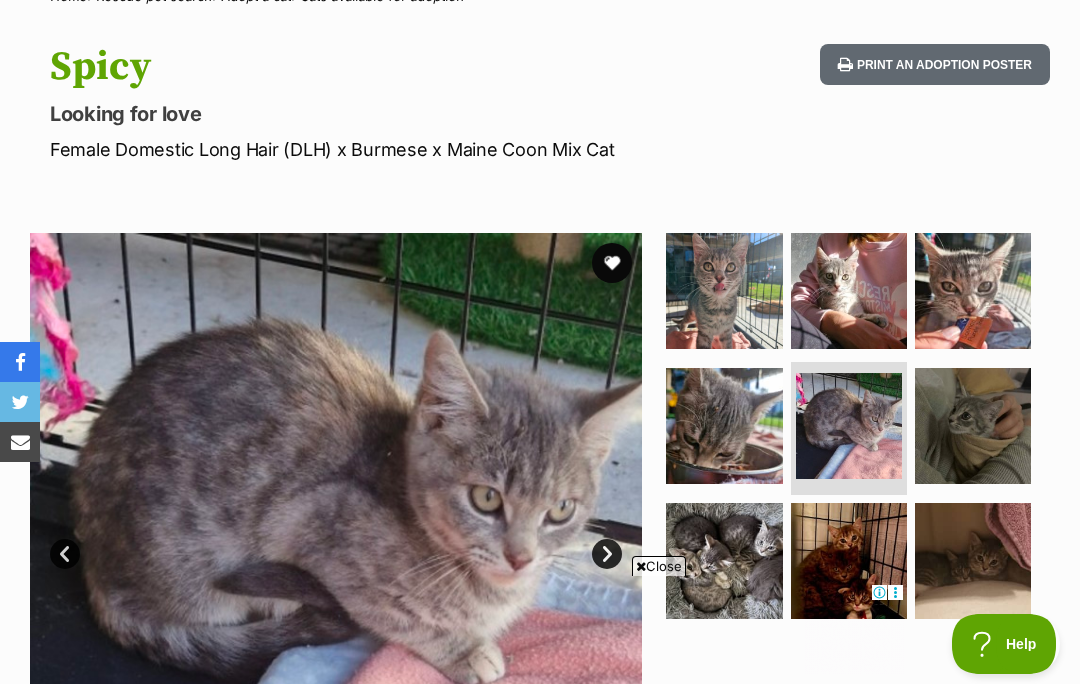 scroll, scrollTop: 0, scrollLeft: 0, axis: both 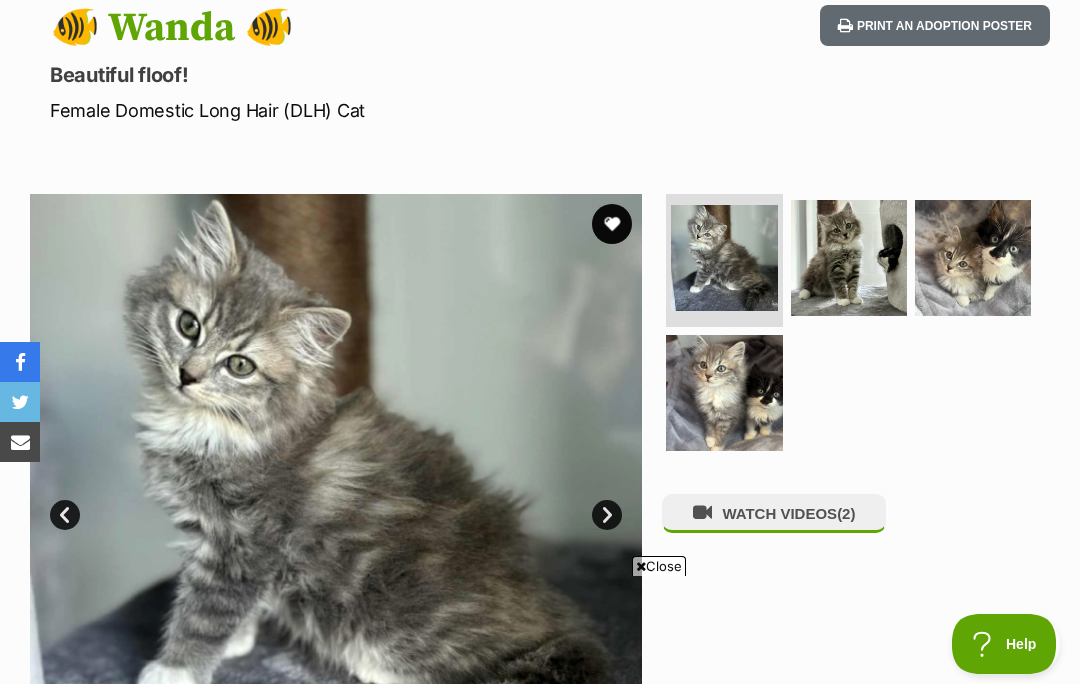 click on "Next" at bounding box center (607, 515) 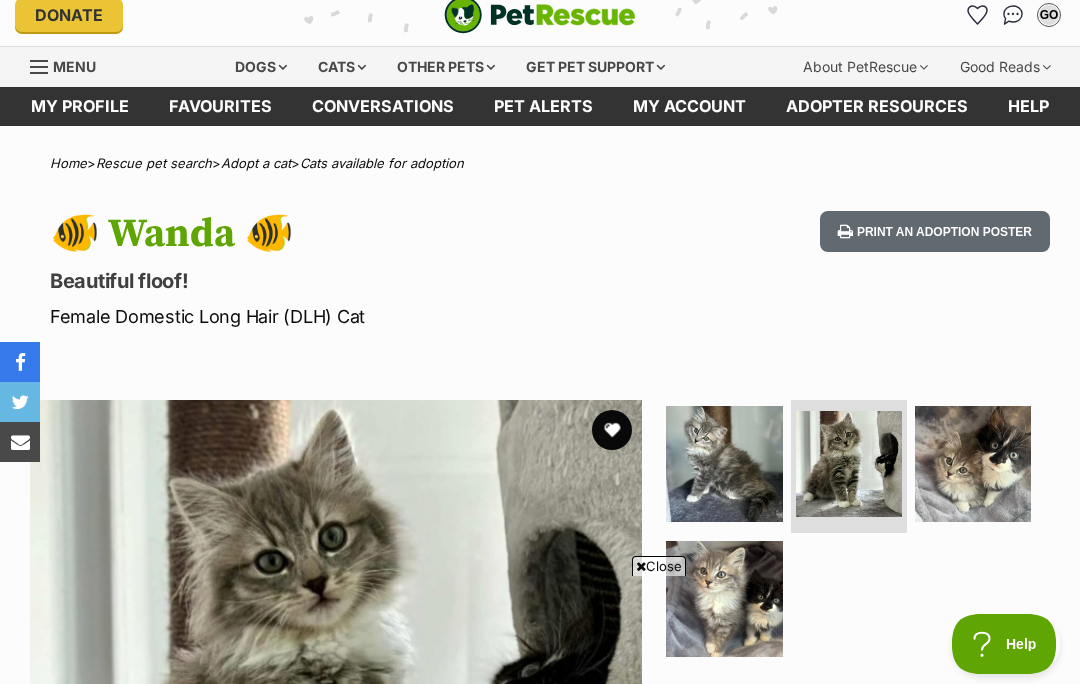 scroll, scrollTop: 0, scrollLeft: 0, axis: both 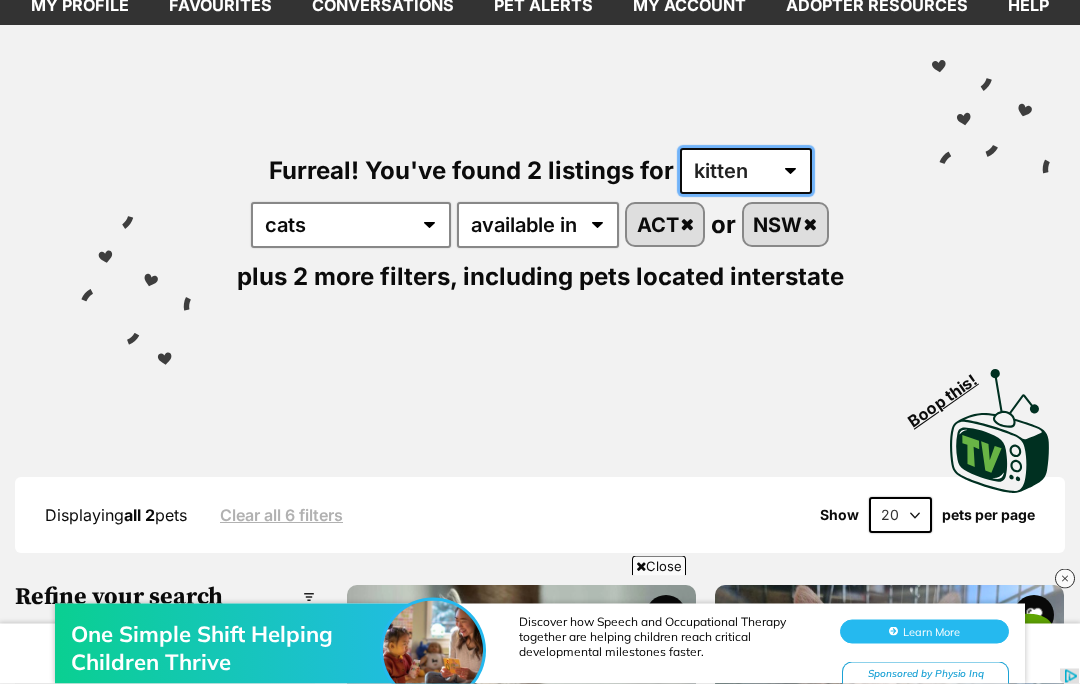click on "any age
kitten
adult
senior" at bounding box center (746, 172) 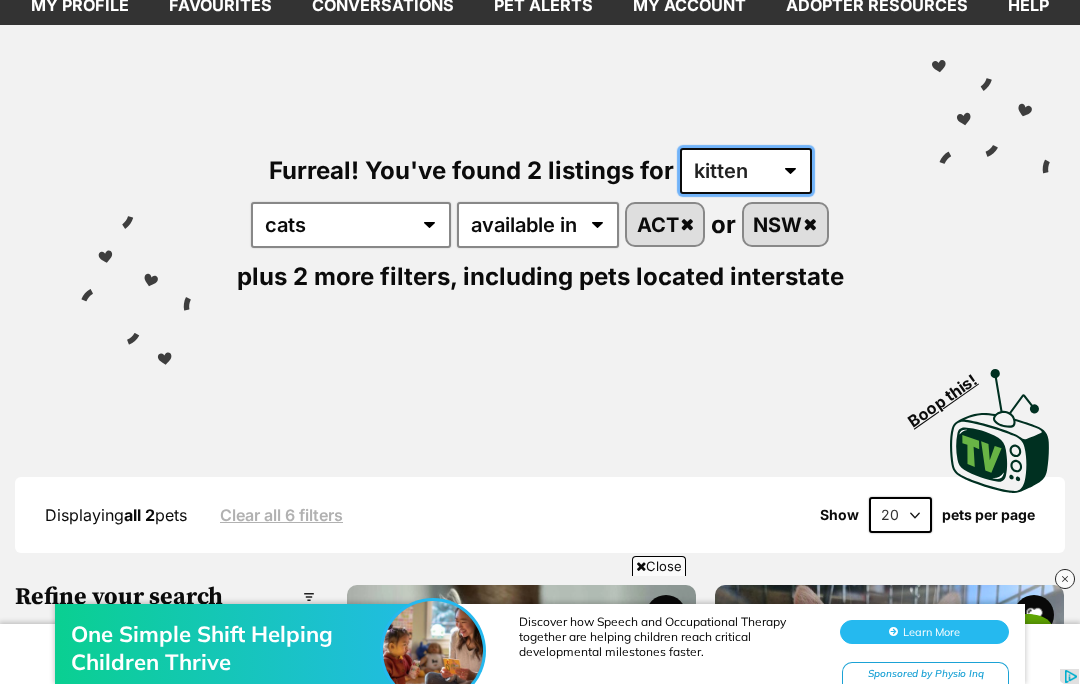 select on "cat" 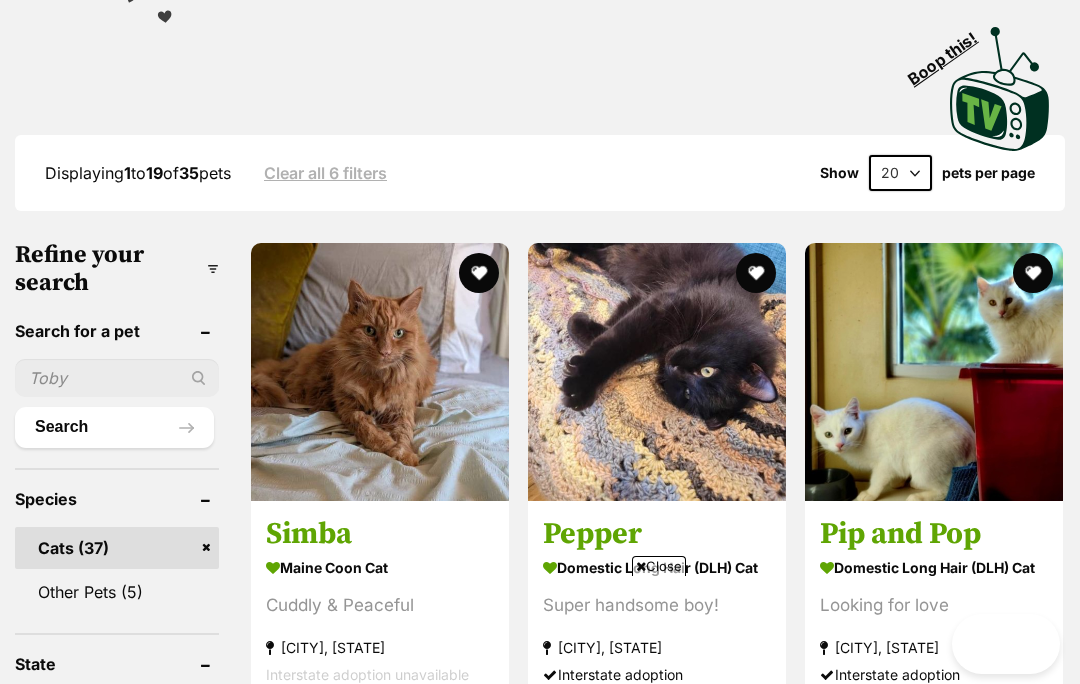 scroll, scrollTop: 561, scrollLeft: 0, axis: vertical 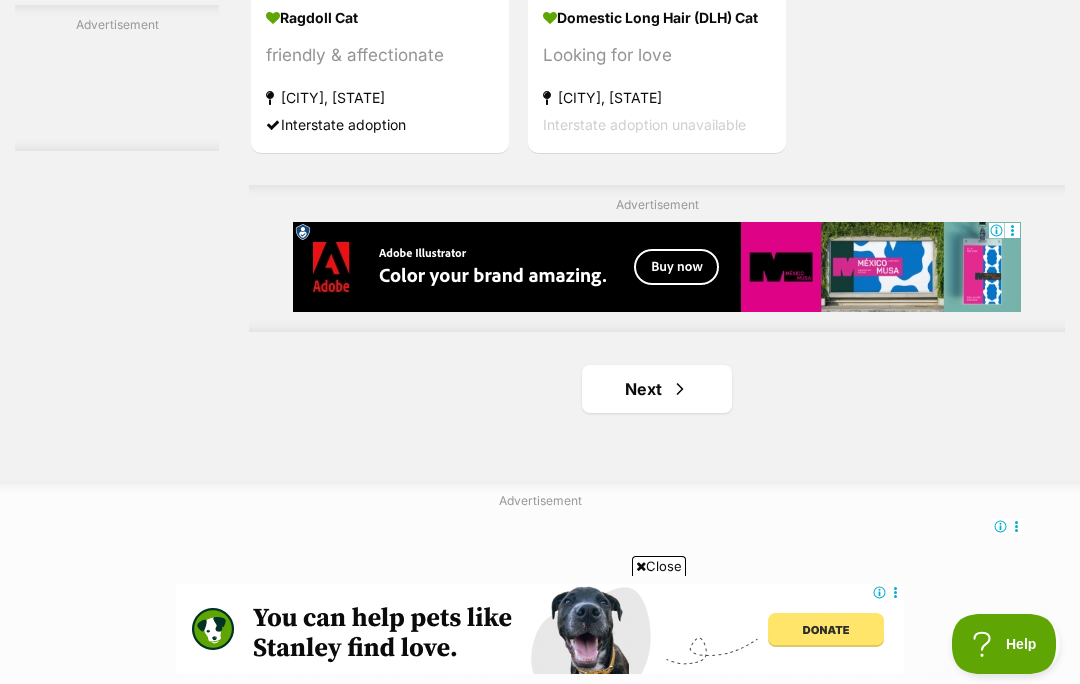click on "Next" at bounding box center (657, 389) 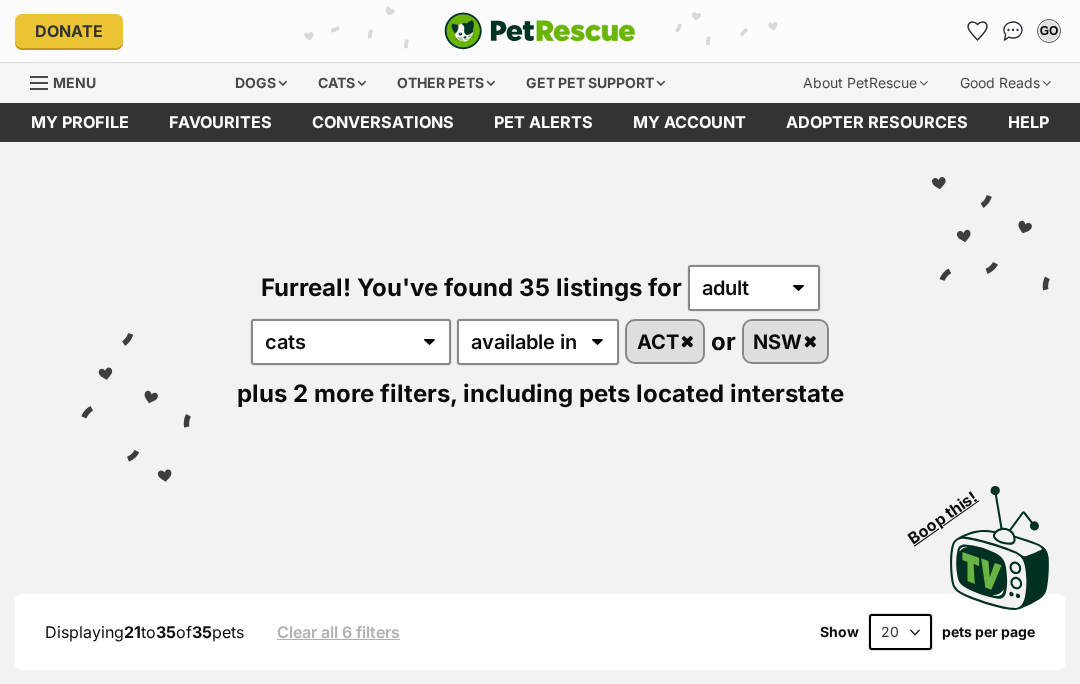 scroll, scrollTop: 0, scrollLeft: 0, axis: both 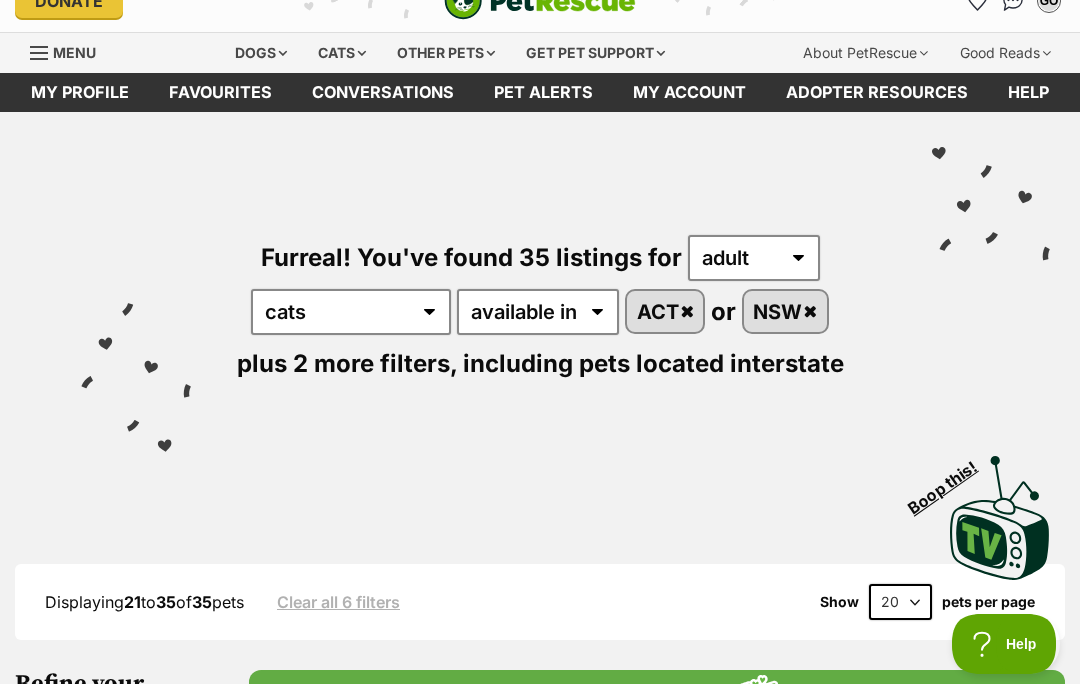 click on "ACT" at bounding box center [665, 311] 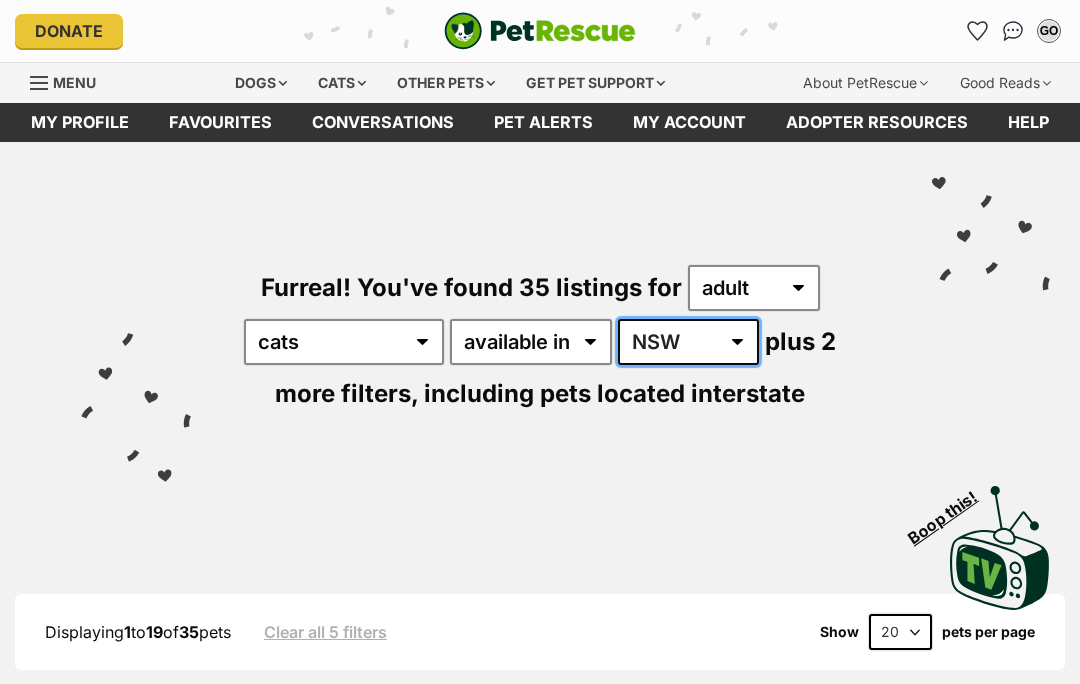 click on "Australia
ACT
NSW
NT
QLD
SA
TAS
VIC
WA" at bounding box center (688, 342) 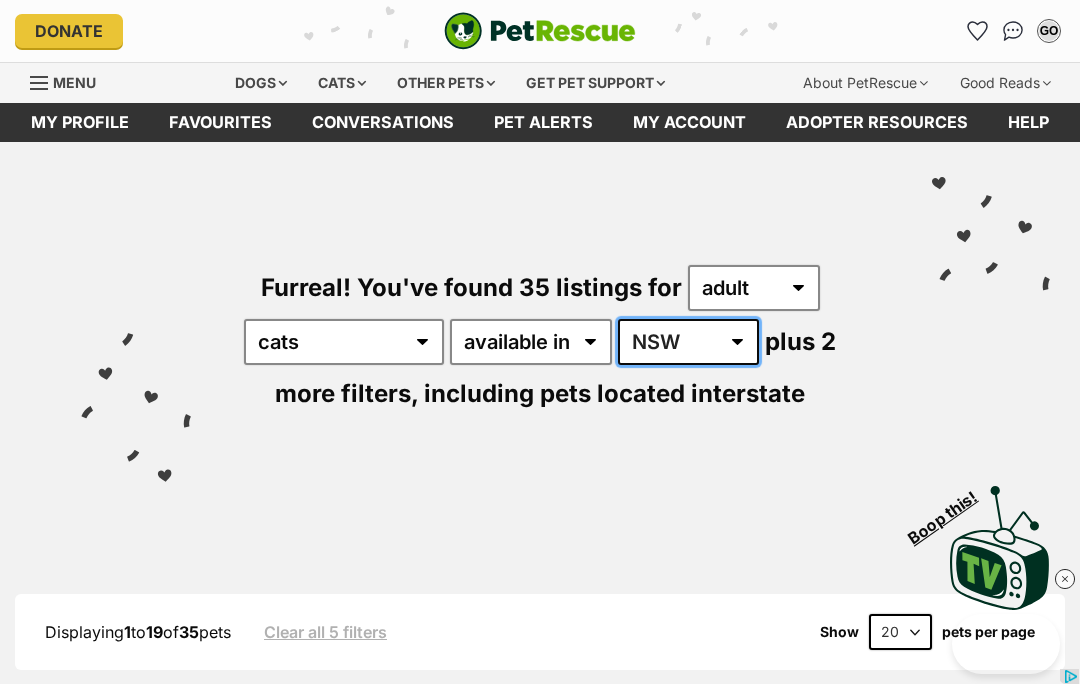 scroll, scrollTop: 0, scrollLeft: 0, axis: both 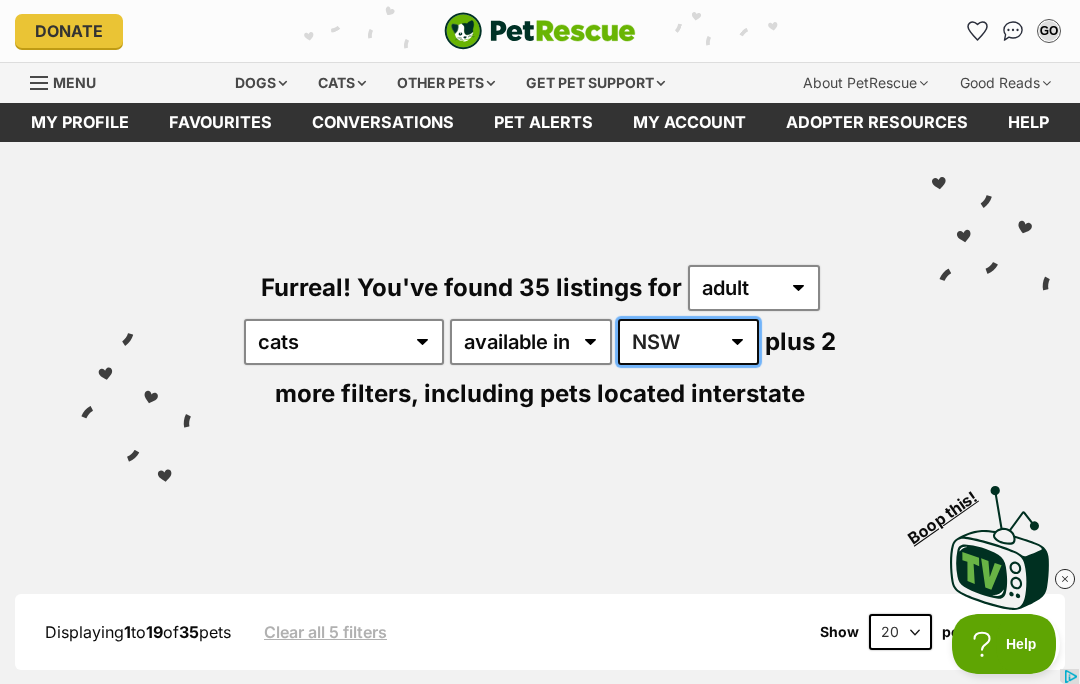 select on "any" 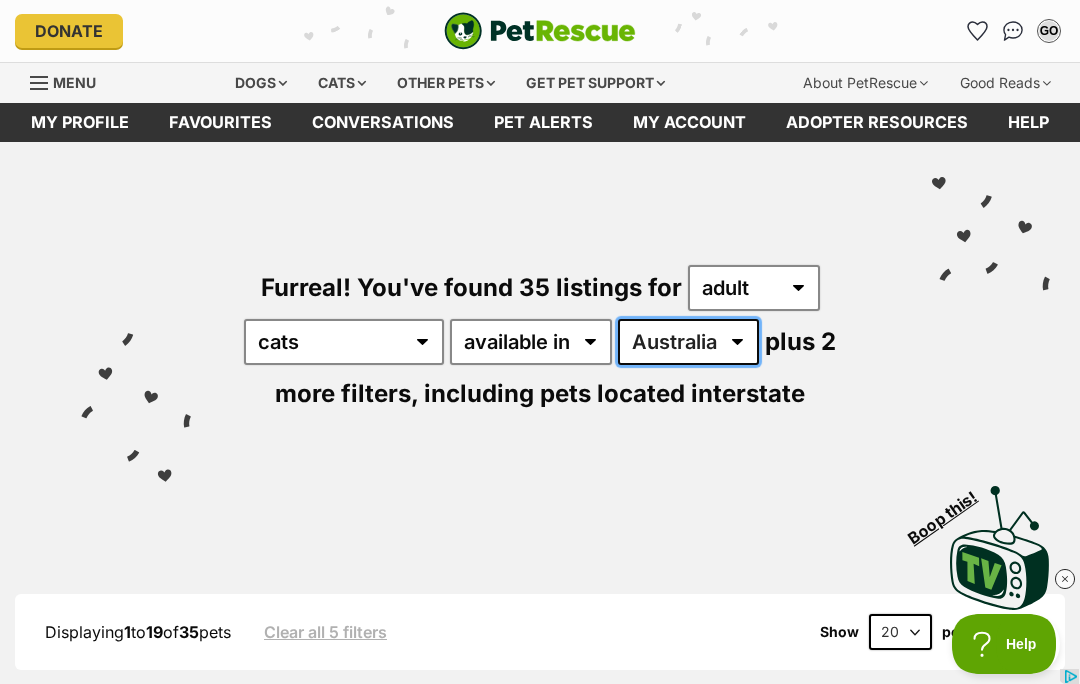 scroll, scrollTop: 0, scrollLeft: 0, axis: both 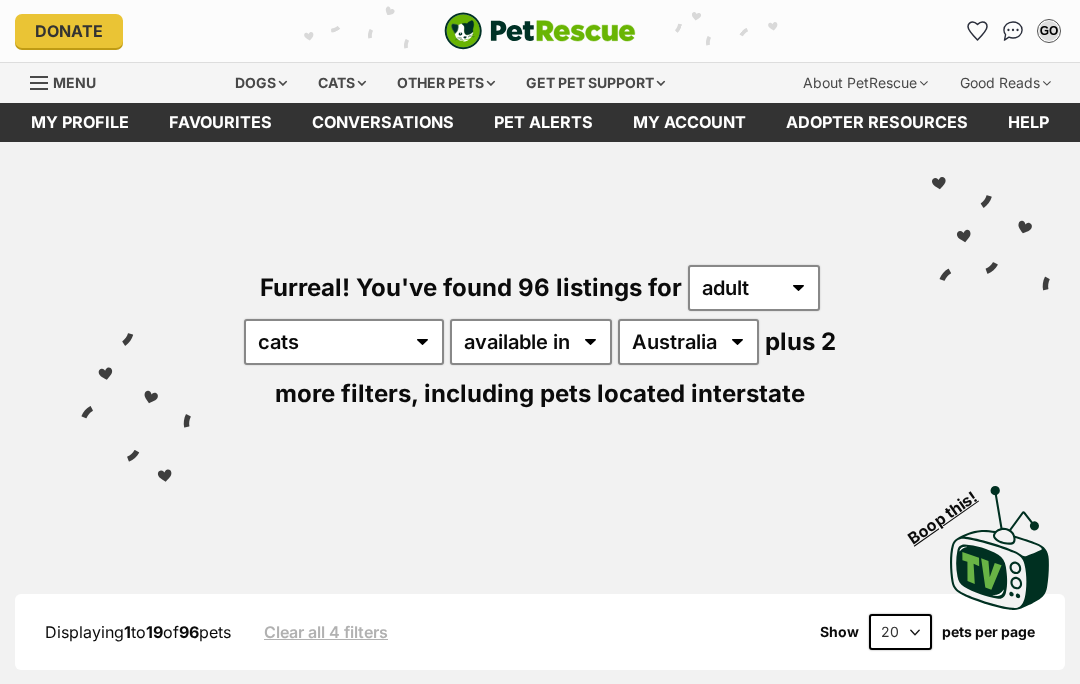 click on "plus 2 more filters," at bounding box center [555, 367] 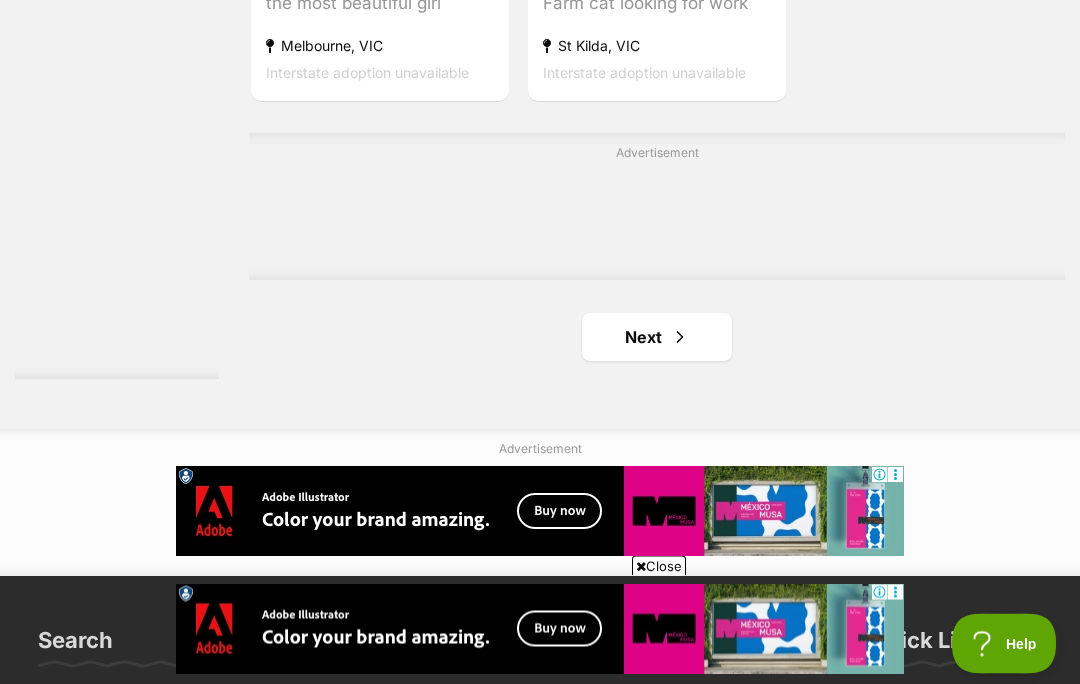 scroll, scrollTop: 4321, scrollLeft: 0, axis: vertical 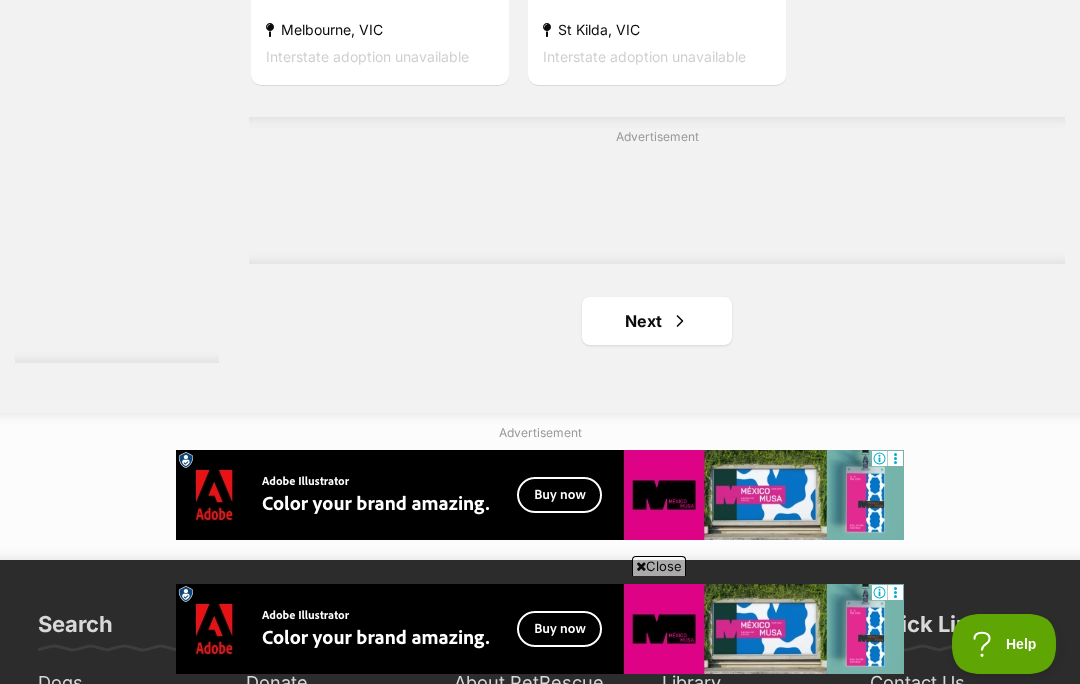 click on "Next" at bounding box center [657, 321] 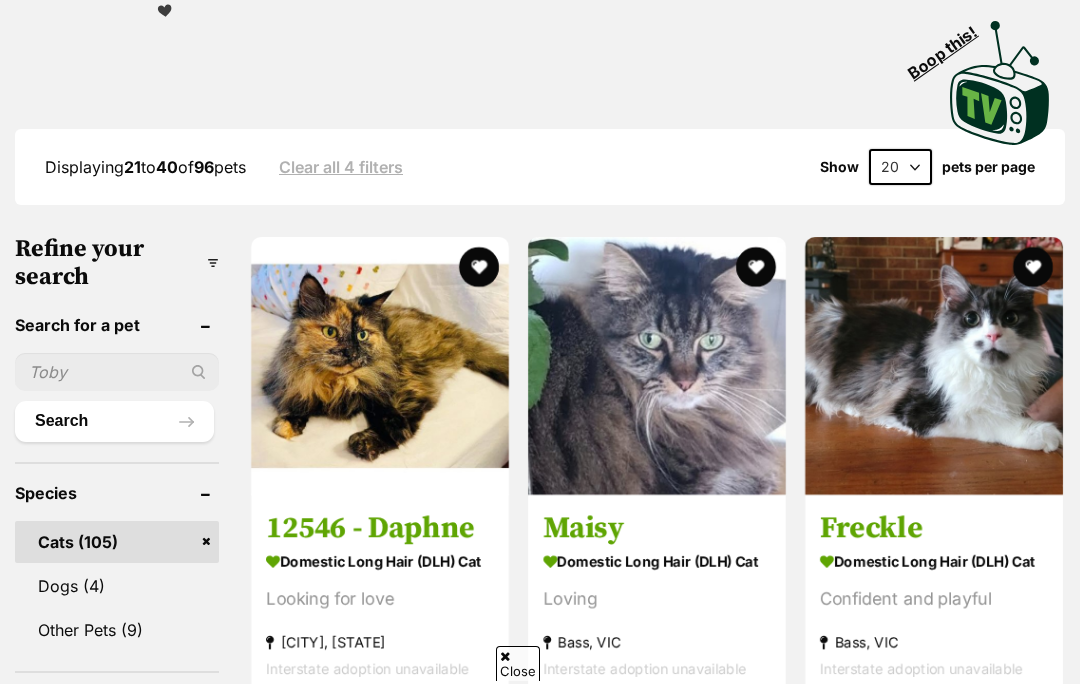 scroll, scrollTop: 475, scrollLeft: 0, axis: vertical 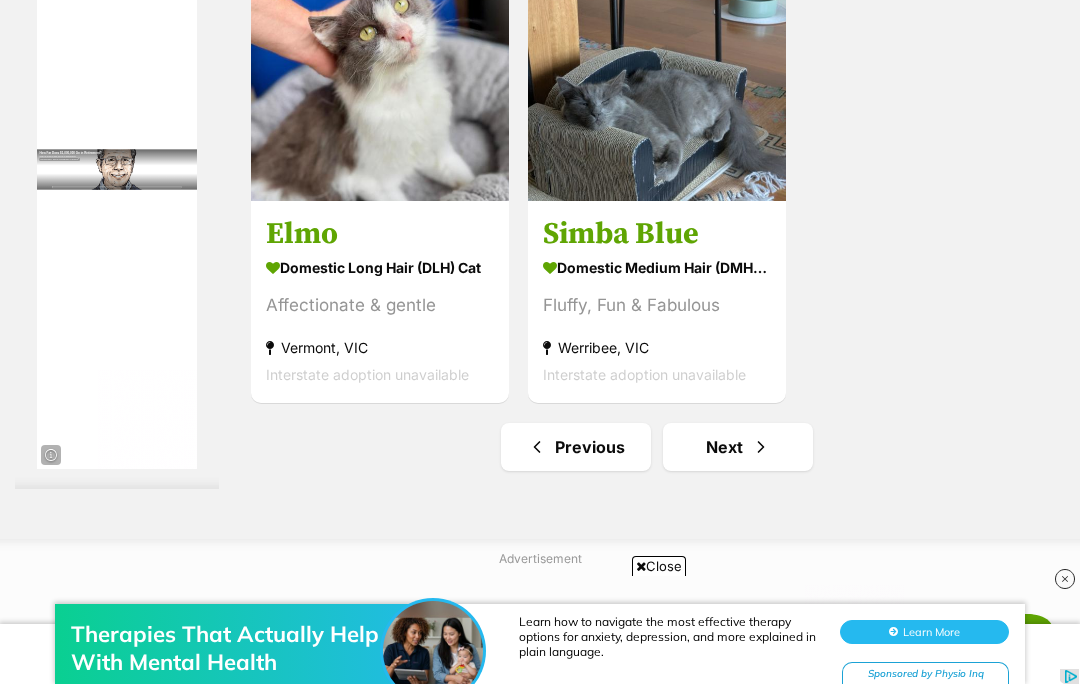 click on "Next" at bounding box center [738, 447] 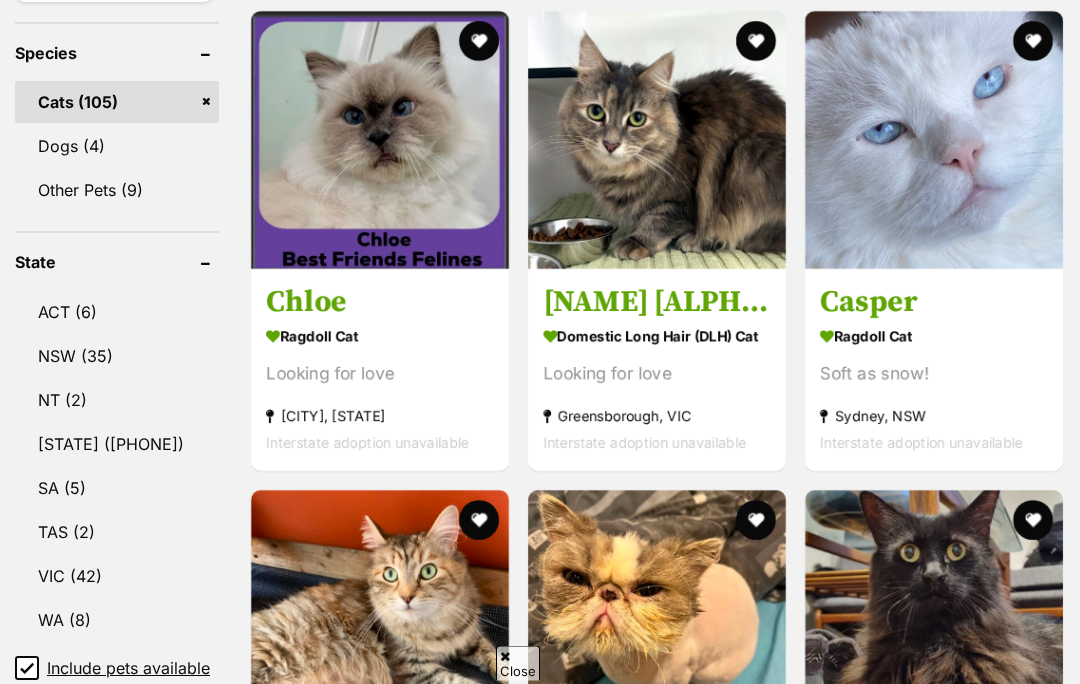 scroll, scrollTop: 909, scrollLeft: 0, axis: vertical 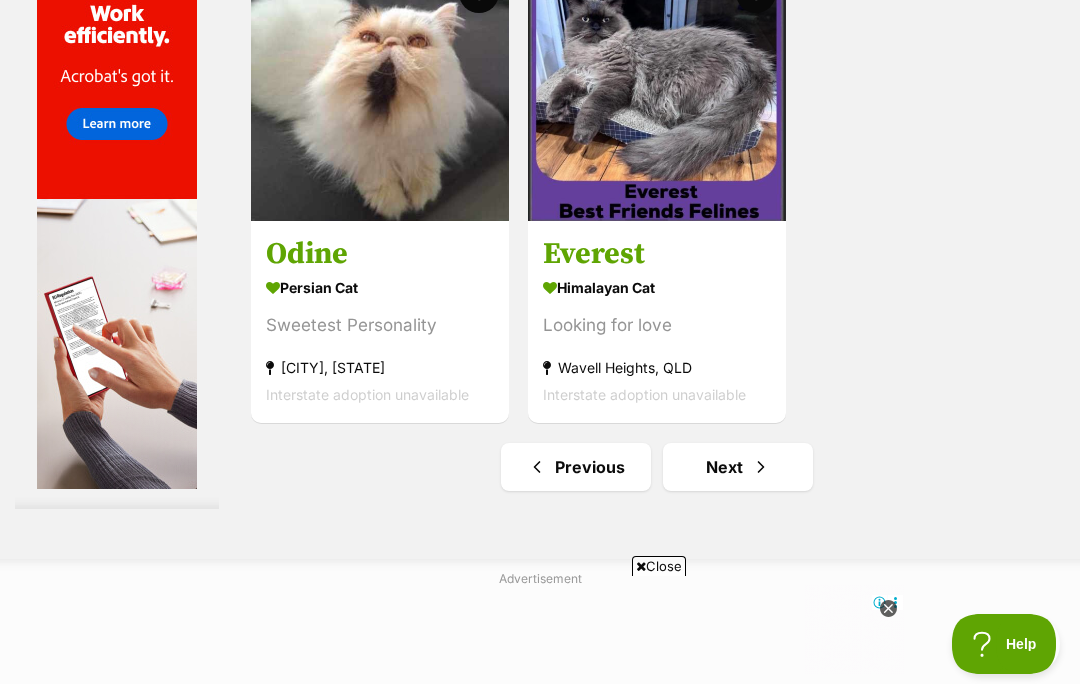 click on "Next" at bounding box center [738, 467] 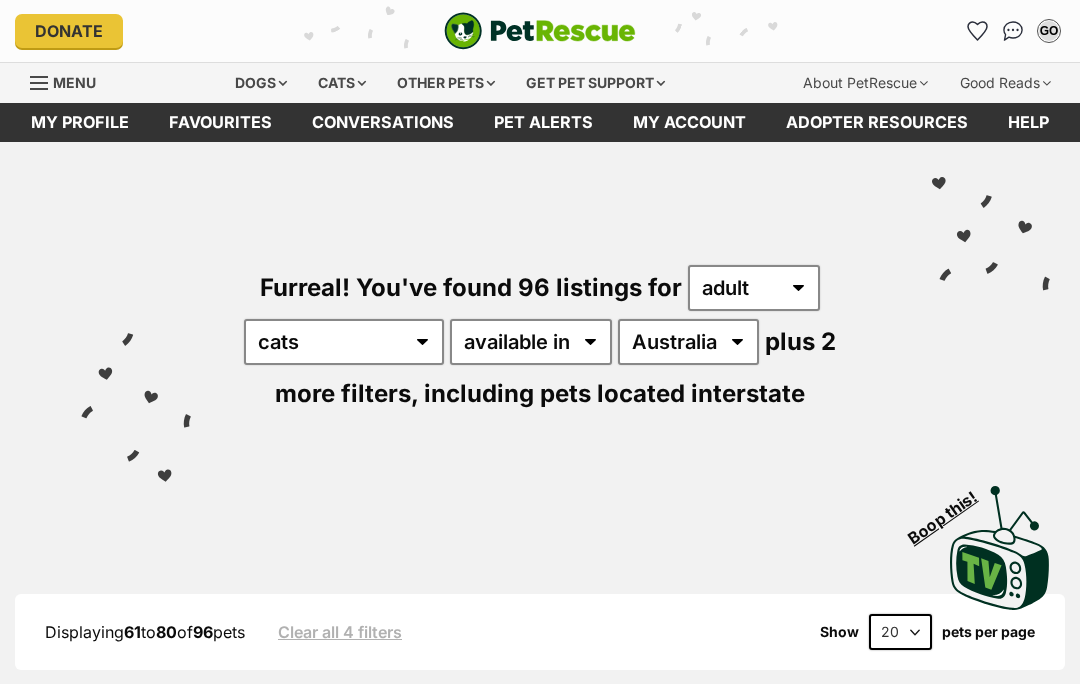 scroll, scrollTop: 0, scrollLeft: 0, axis: both 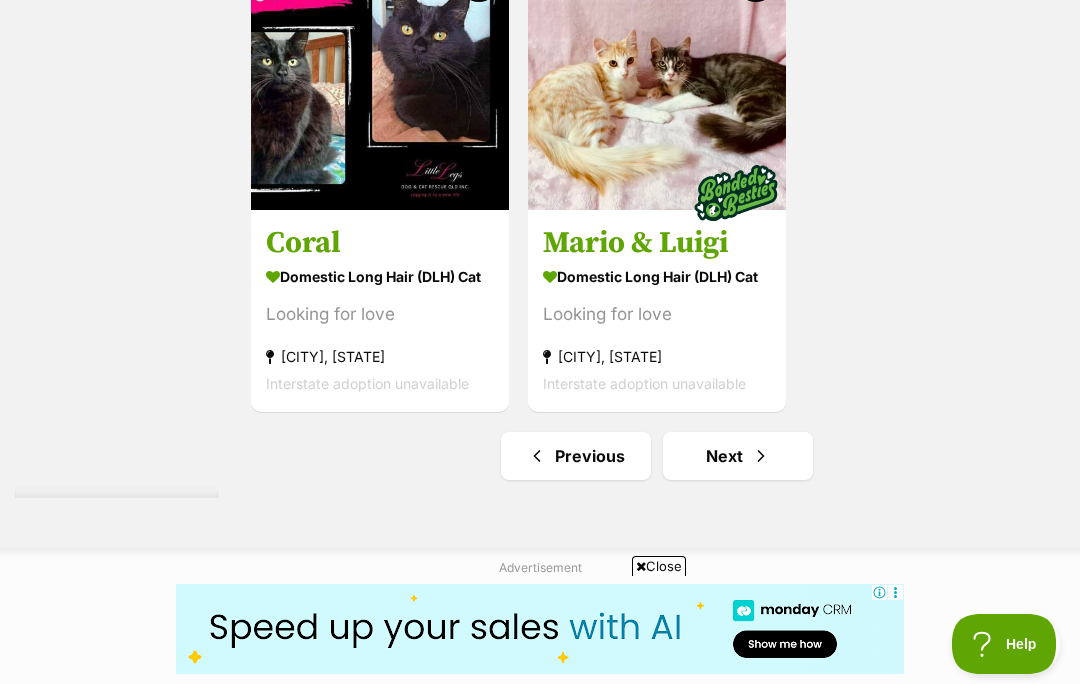 click on "Next" at bounding box center (738, 456) 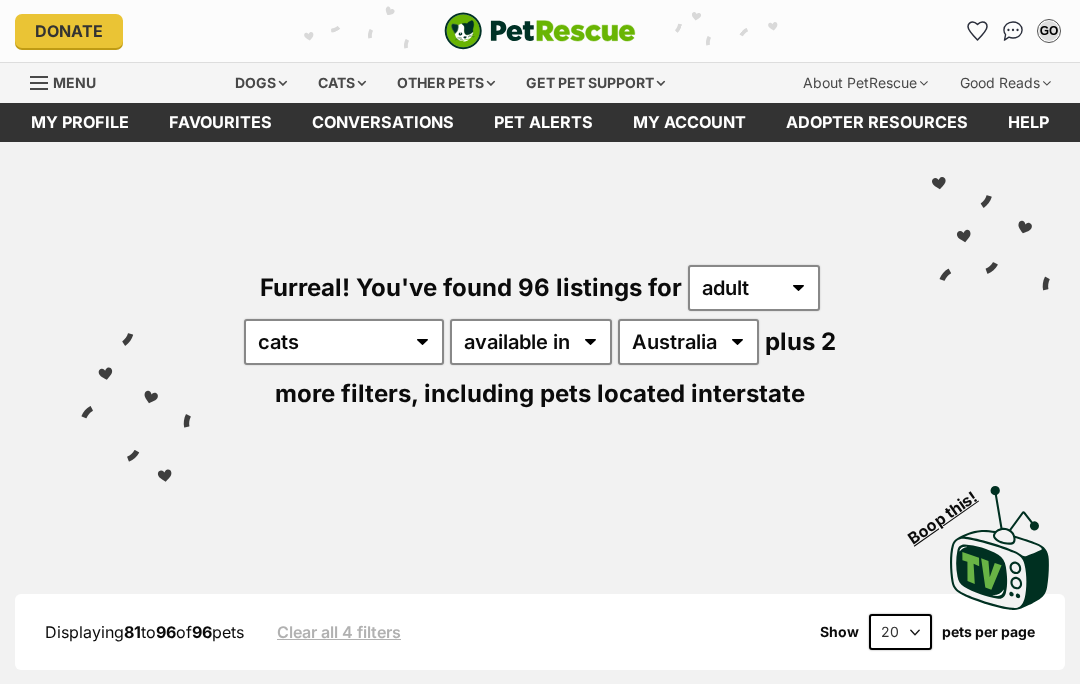 scroll, scrollTop: 0, scrollLeft: 0, axis: both 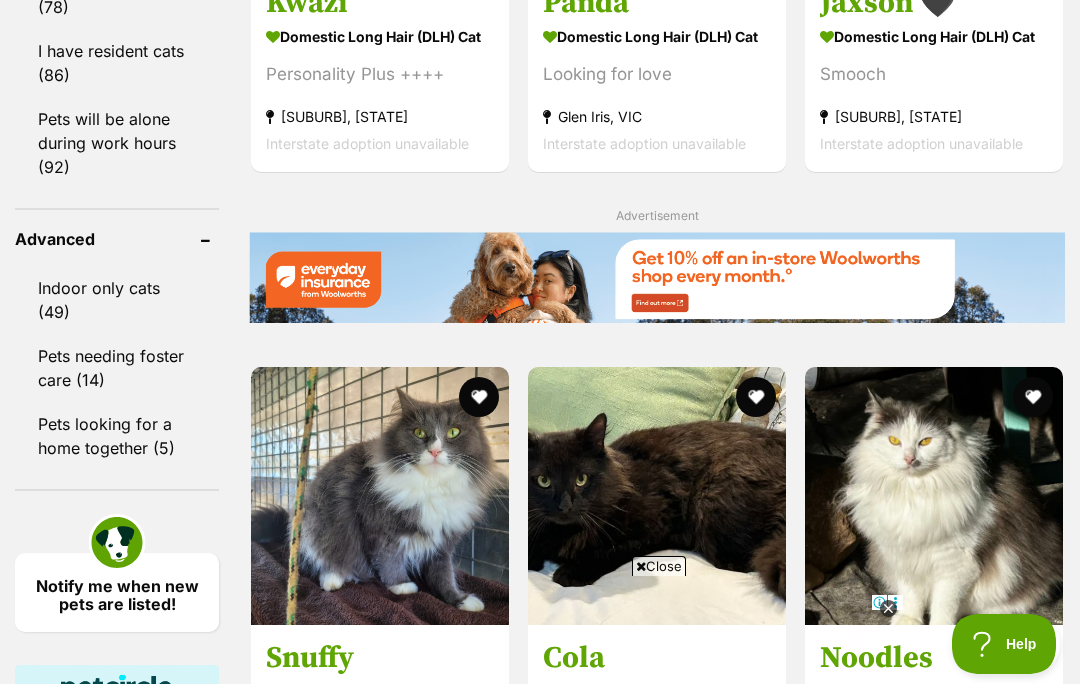 click on "Indoor only cats (49)" at bounding box center [117, 300] 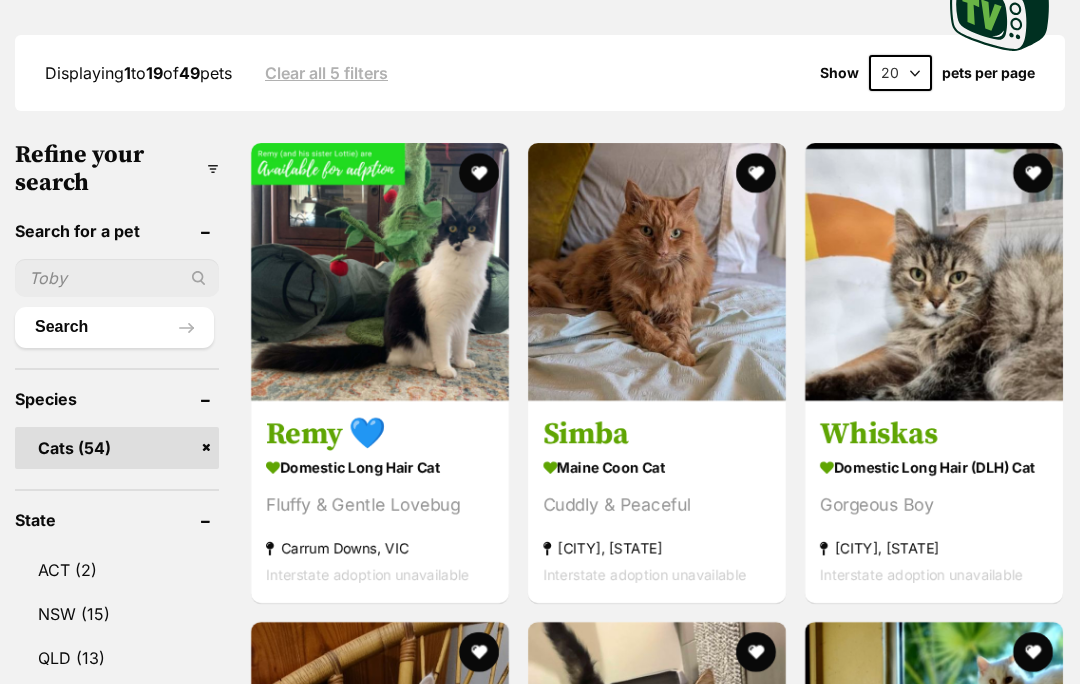 scroll, scrollTop: 0, scrollLeft: 0, axis: both 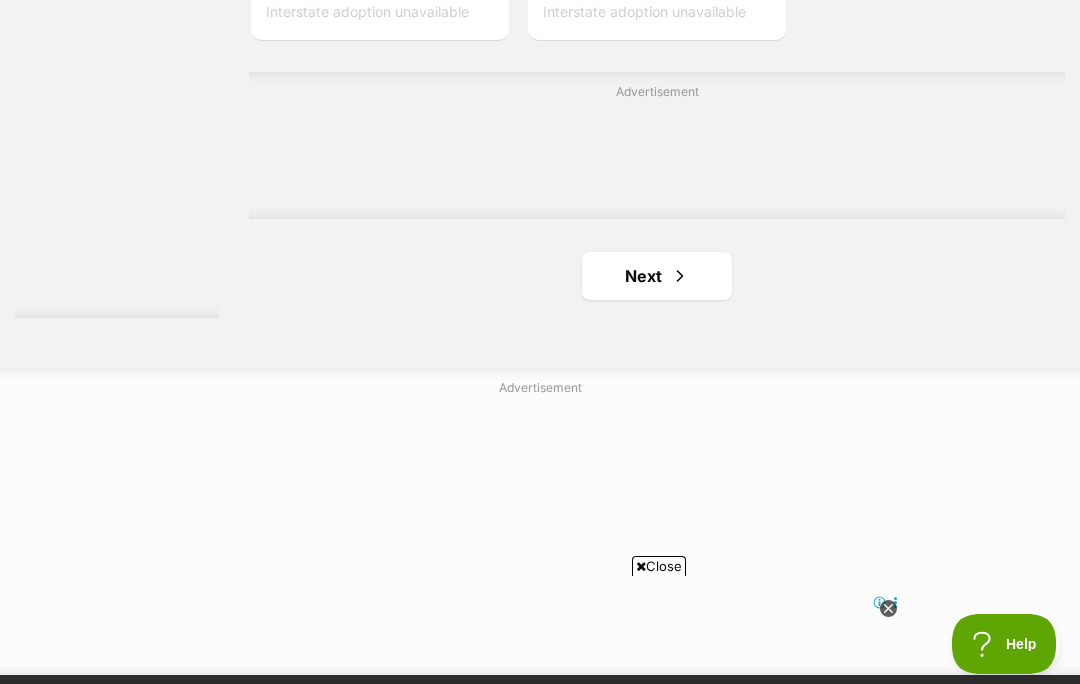 click on "Next" at bounding box center (657, 276) 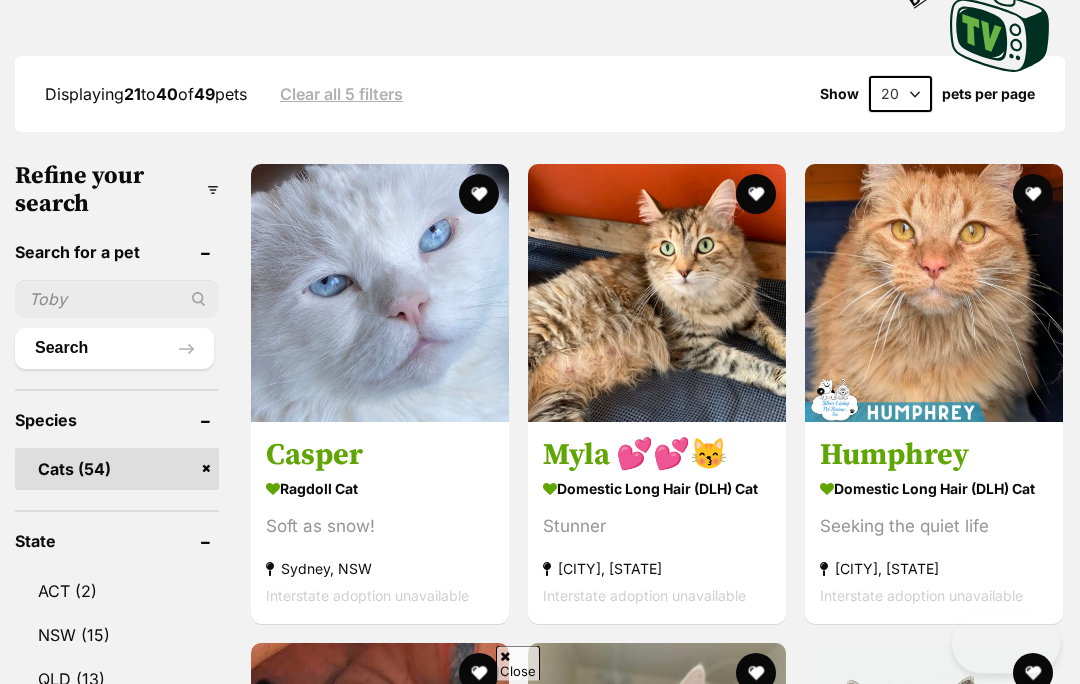 scroll, scrollTop: 0, scrollLeft: 0, axis: both 